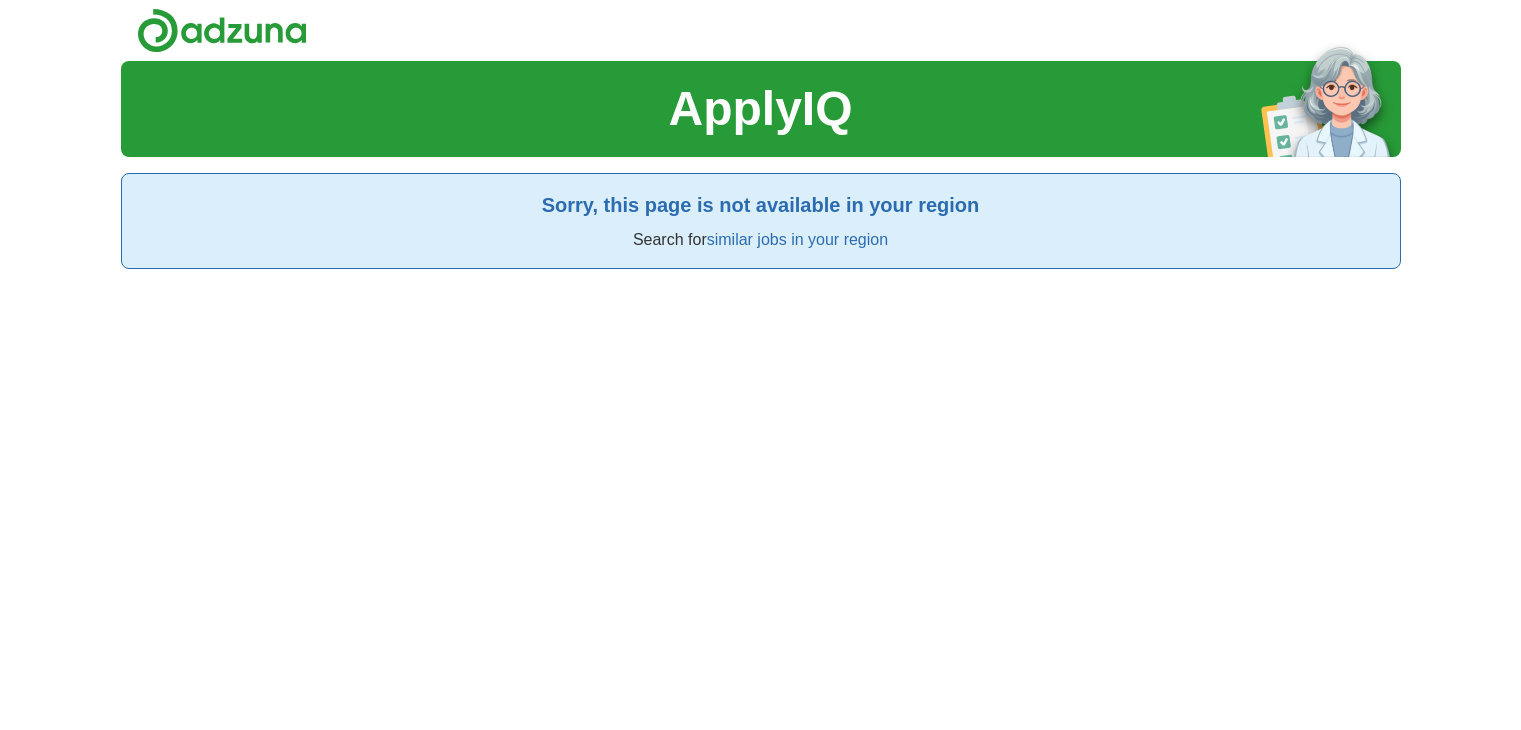scroll, scrollTop: 0, scrollLeft: 0, axis: both 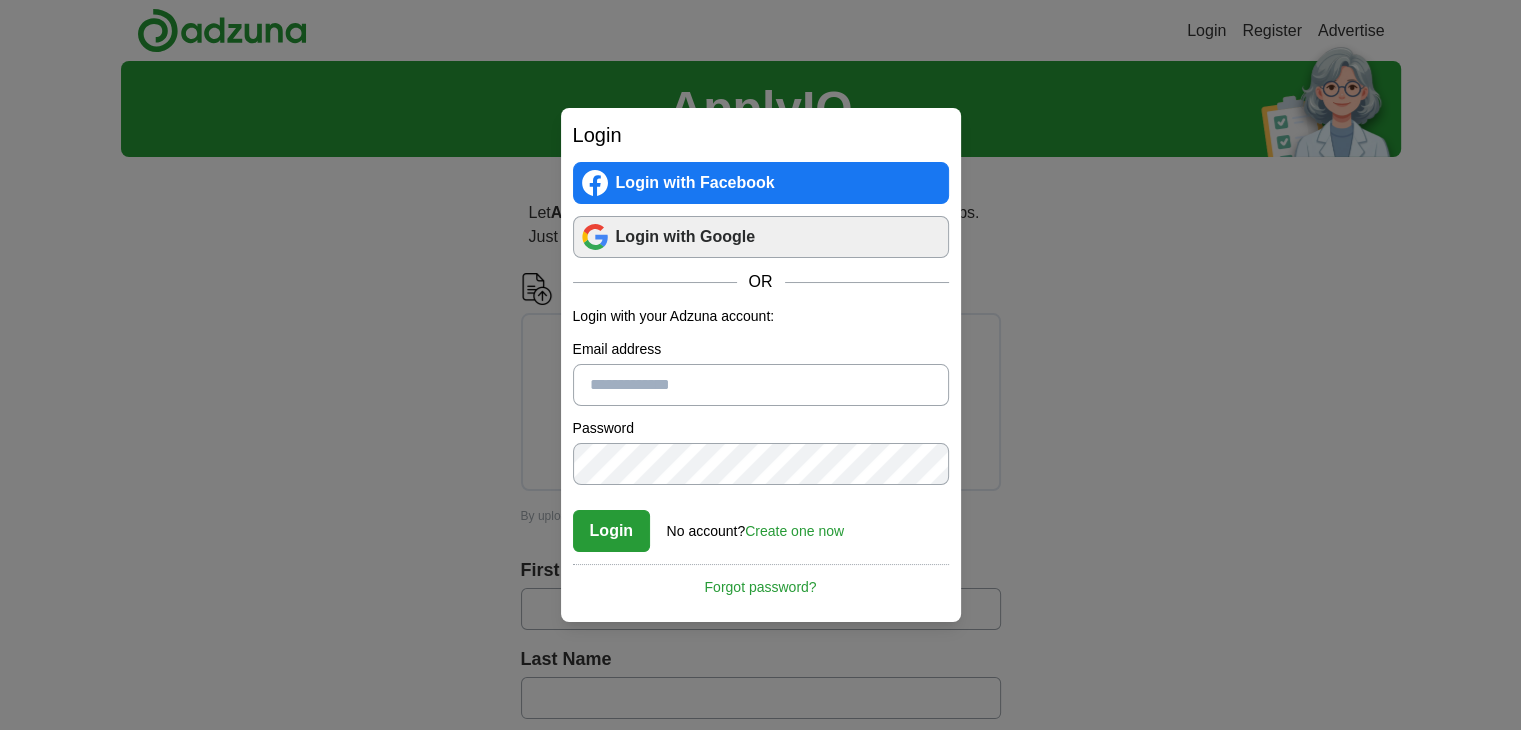 click on "Login with Google" at bounding box center (761, 237) 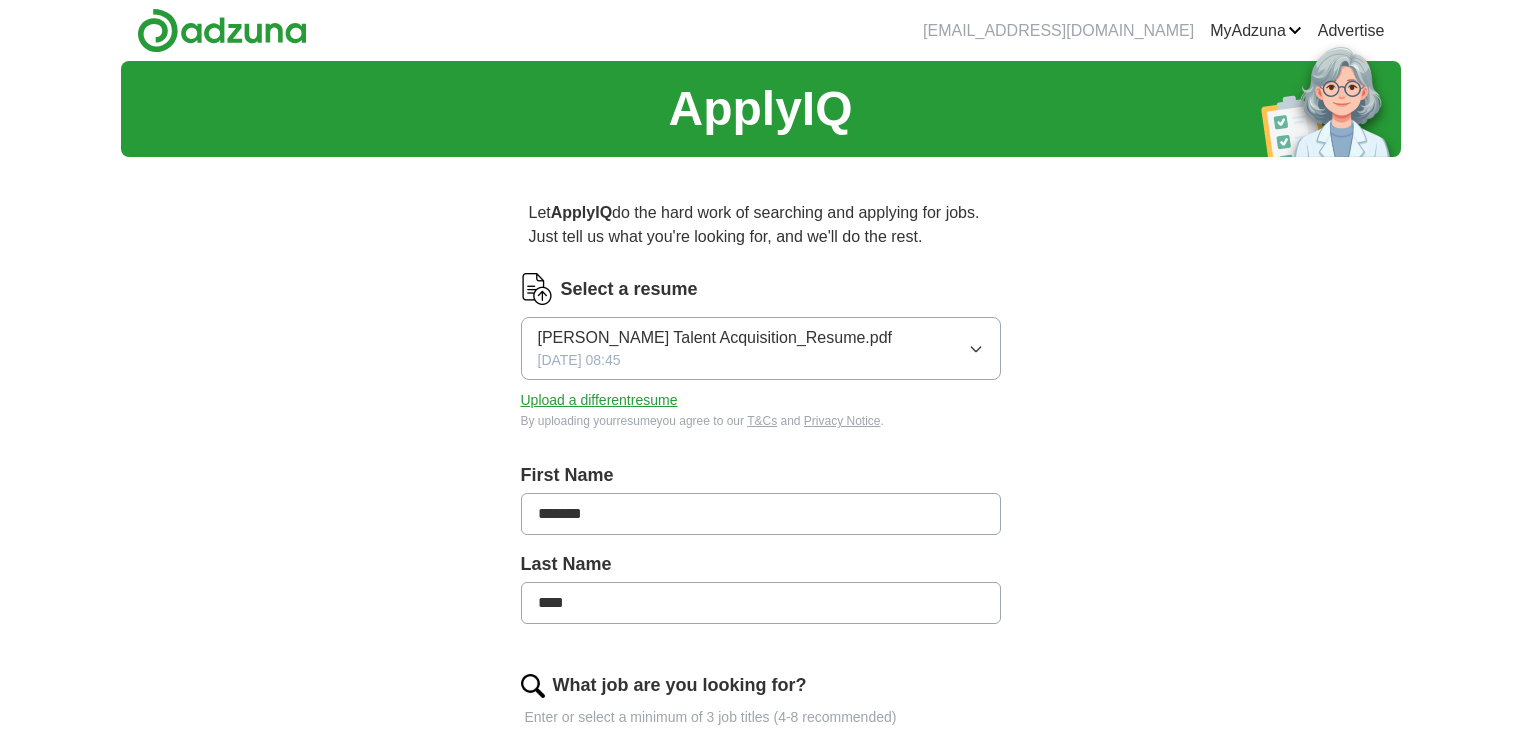 scroll, scrollTop: 0, scrollLeft: 0, axis: both 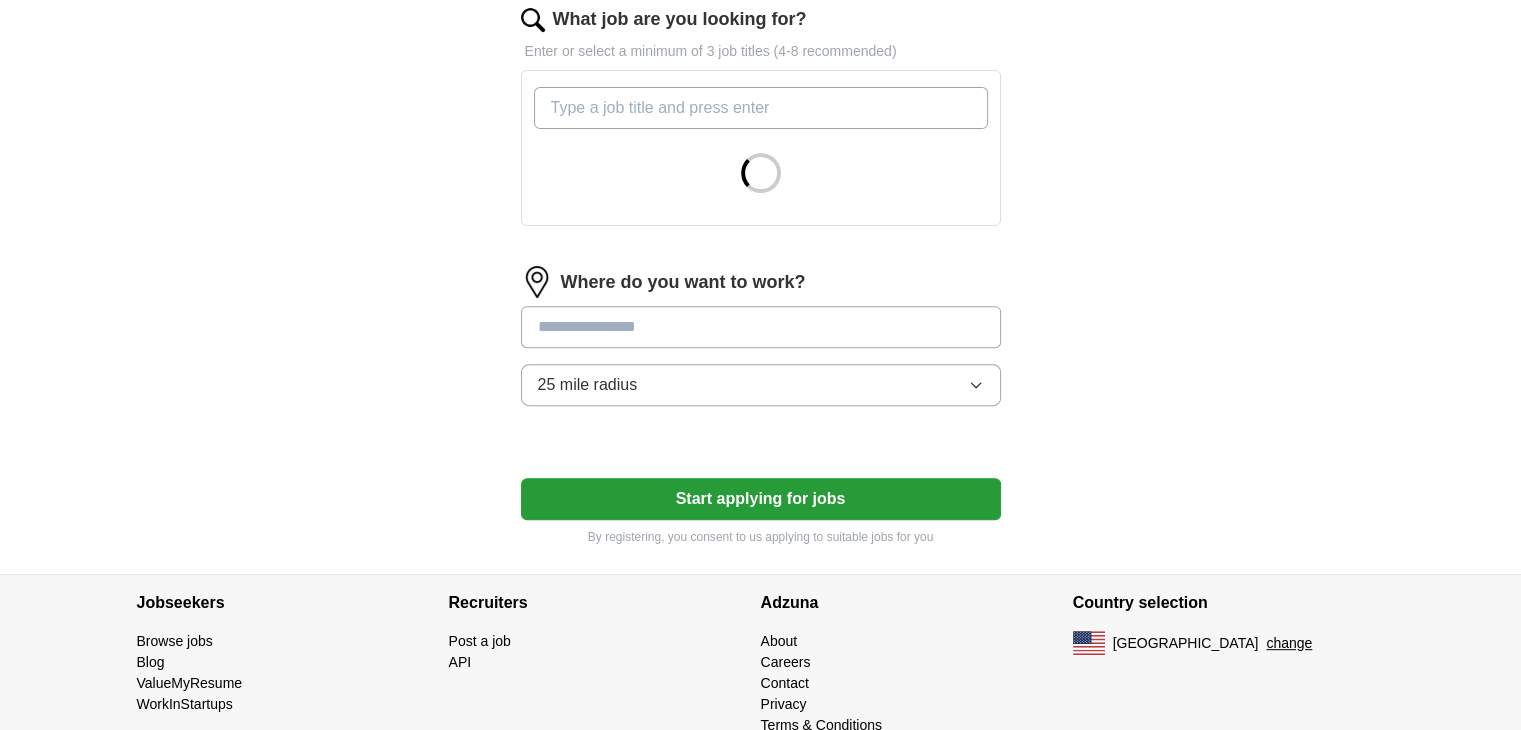 click on "What job are you looking for?" at bounding box center (761, 108) 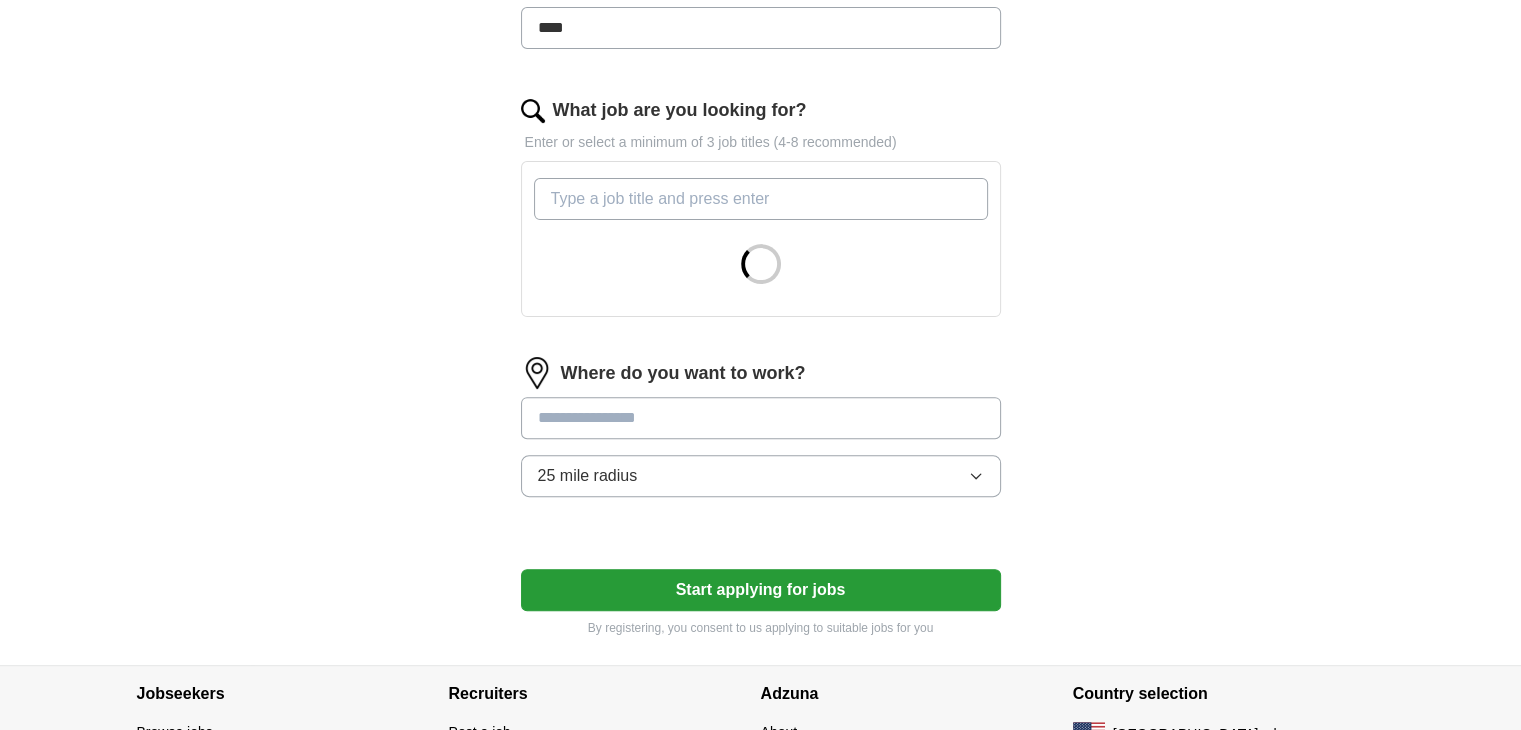 scroll, scrollTop: 500, scrollLeft: 0, axis: vertical 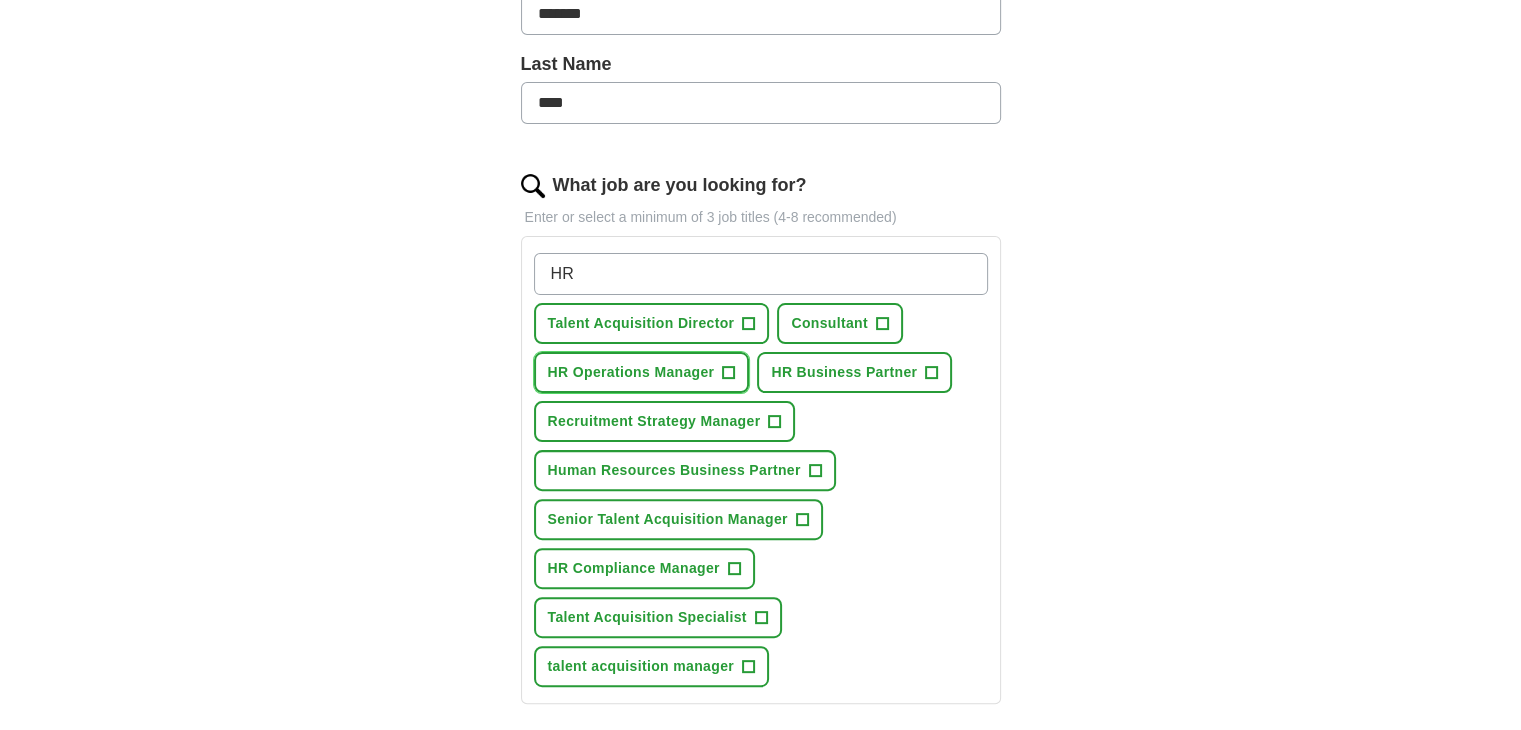 click on "+" at bounding box center (729, 373) 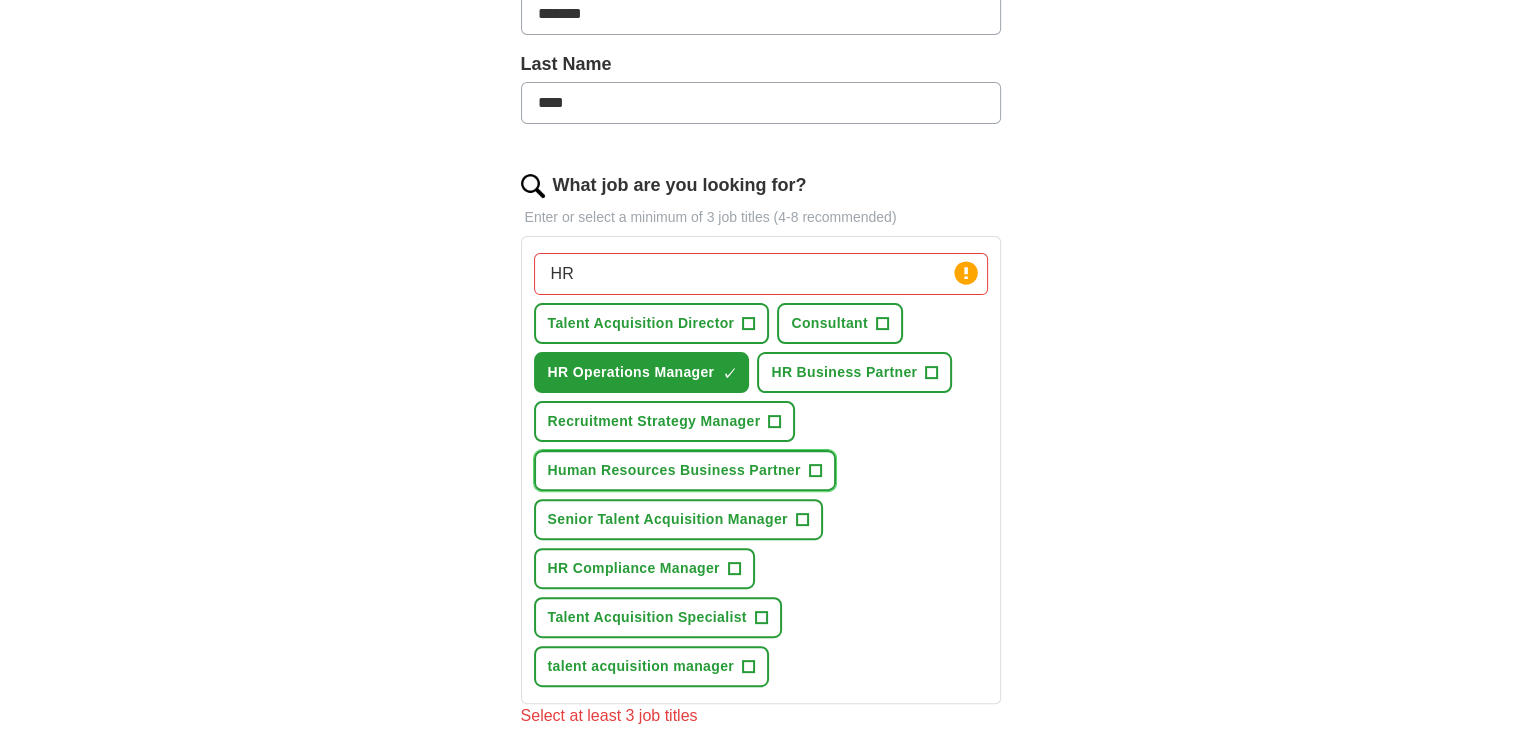 click on "+" at bounding box center [815, 471] 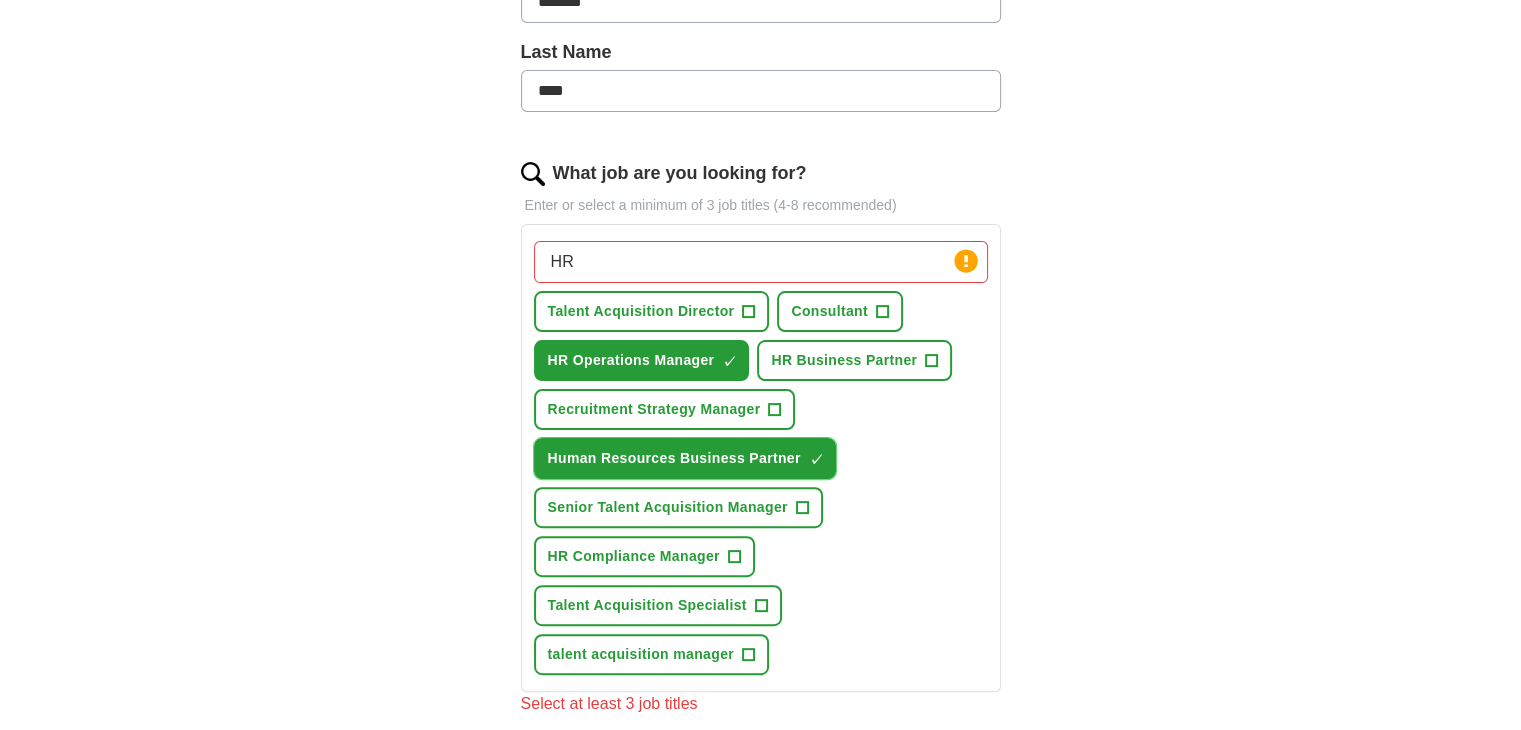scroll, scrollTop: 666, scrollLeft: 0, axis: vertical 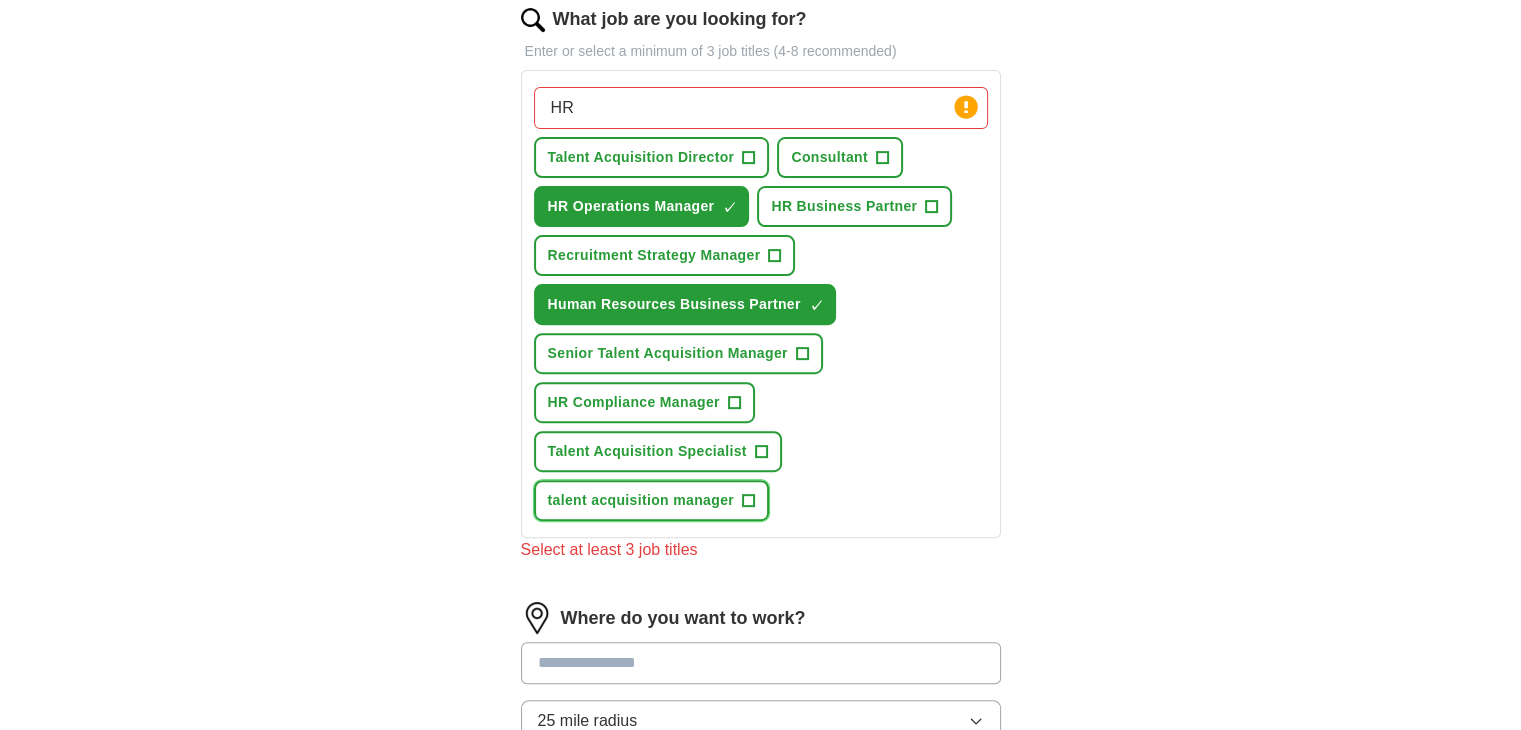click on "+" at bounding box center (748, 501) 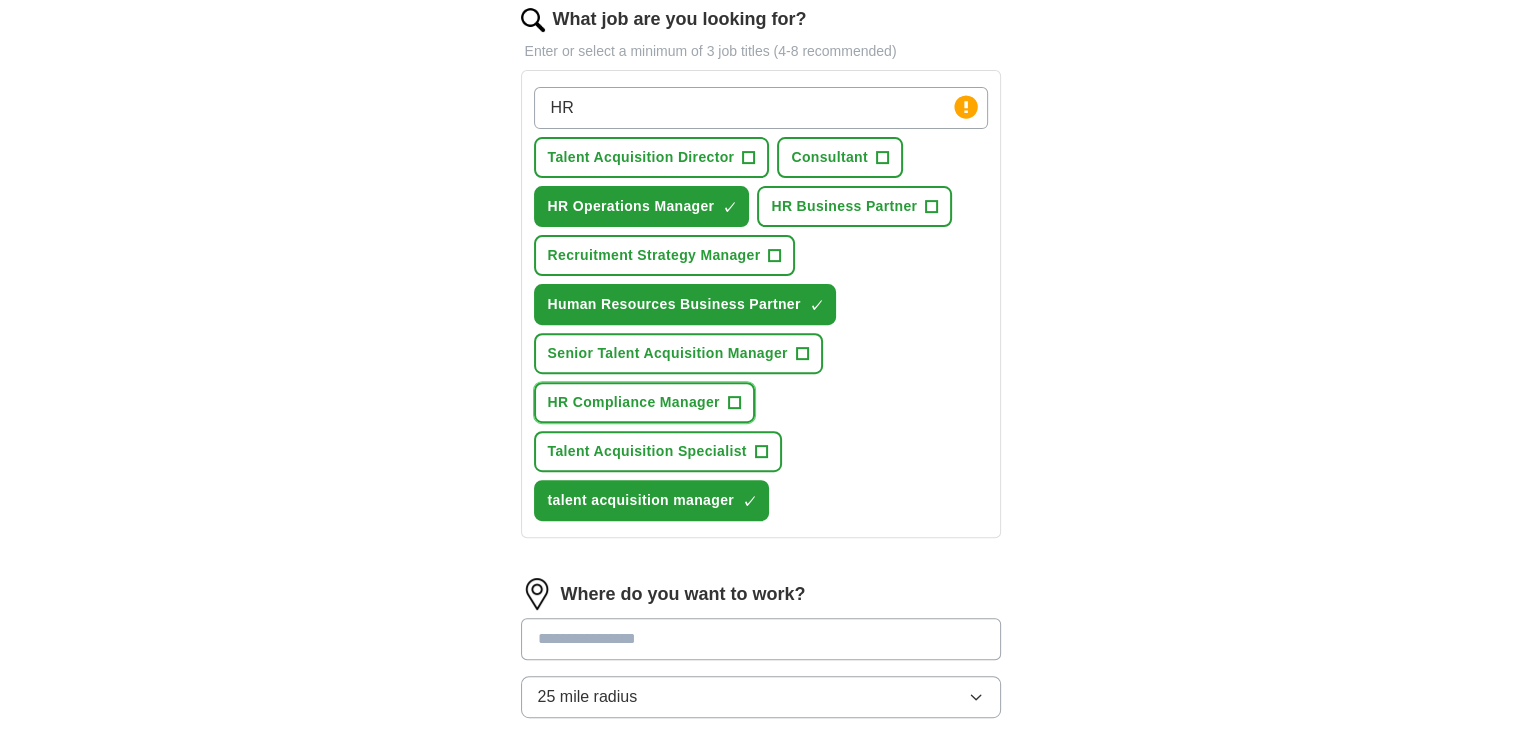 click on "HR Compliance Manager +" at bounding box center (644, 402) 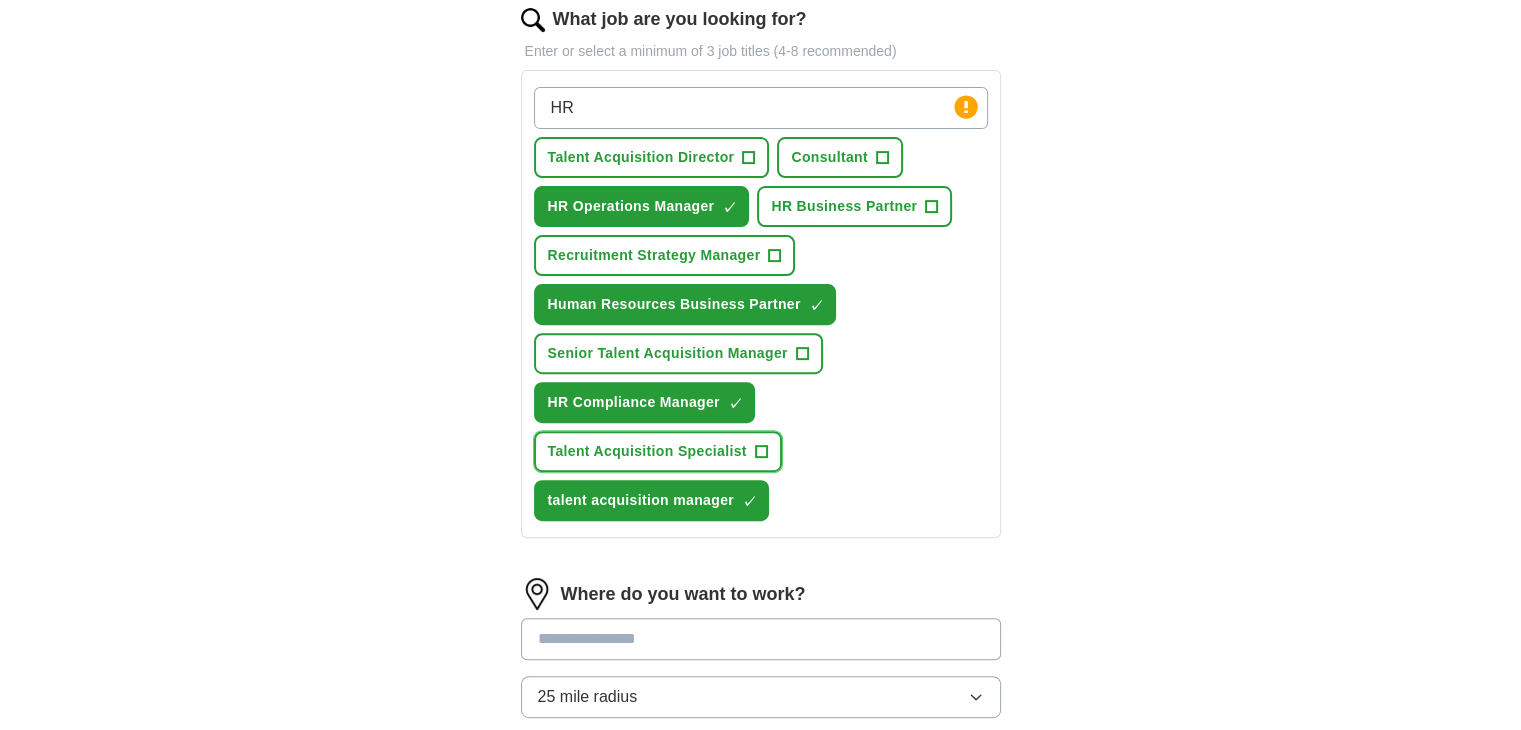 click on "Talent Acquisition Specialist" at bounding box center [647, 451] 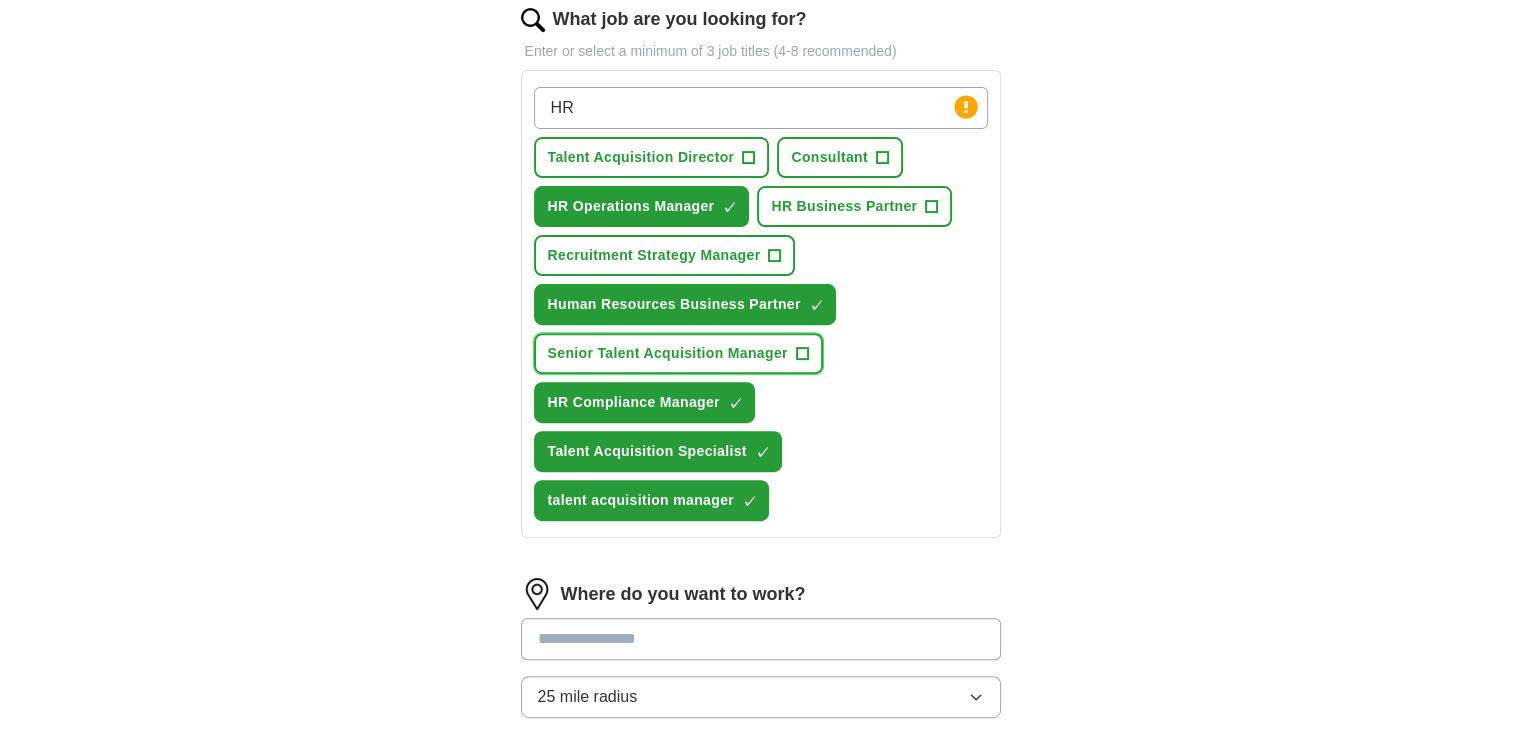 click on "Senior Talent Acquisition Manager" at bounding box center (668, 353) 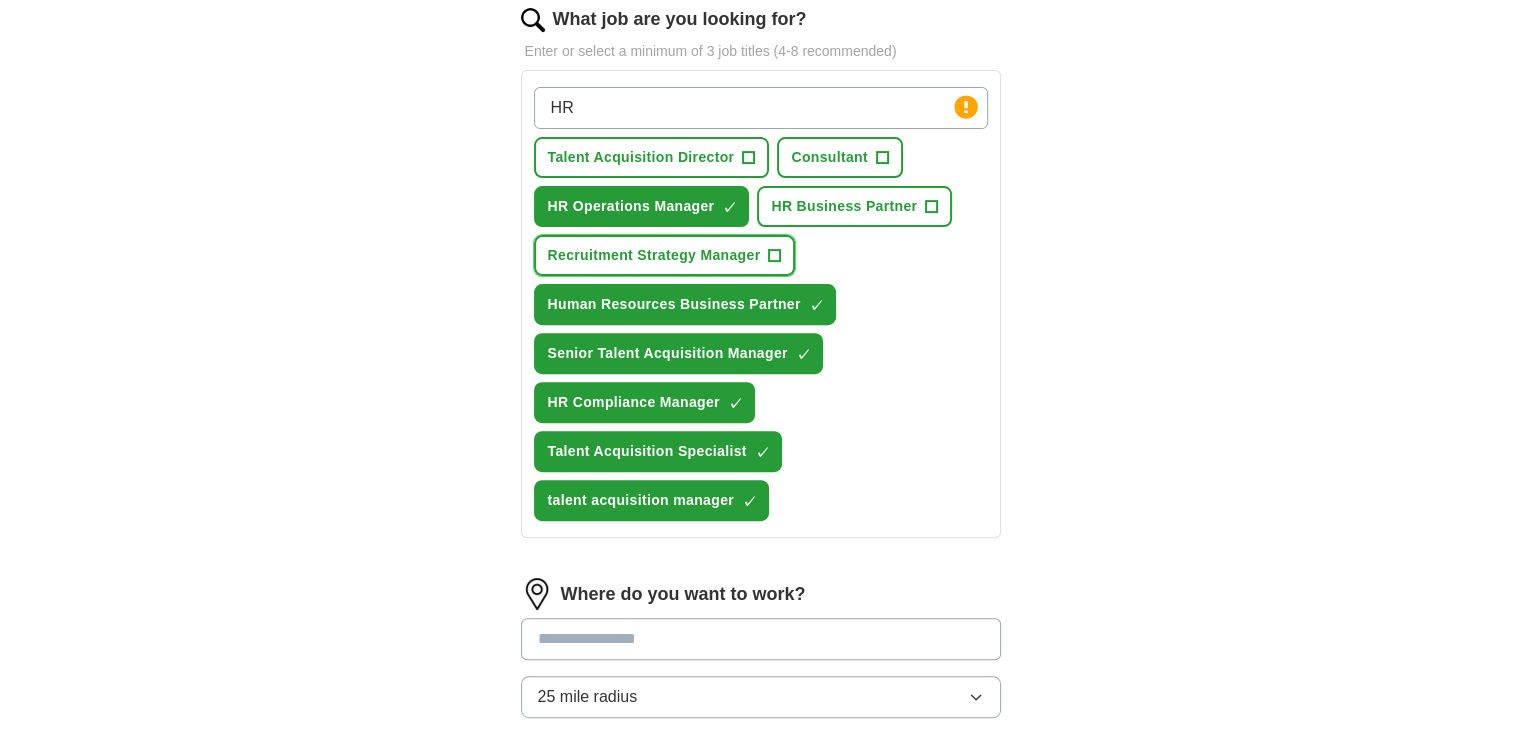 click on "Recruitment Strategy Manager" at bounding box center (654, 255) 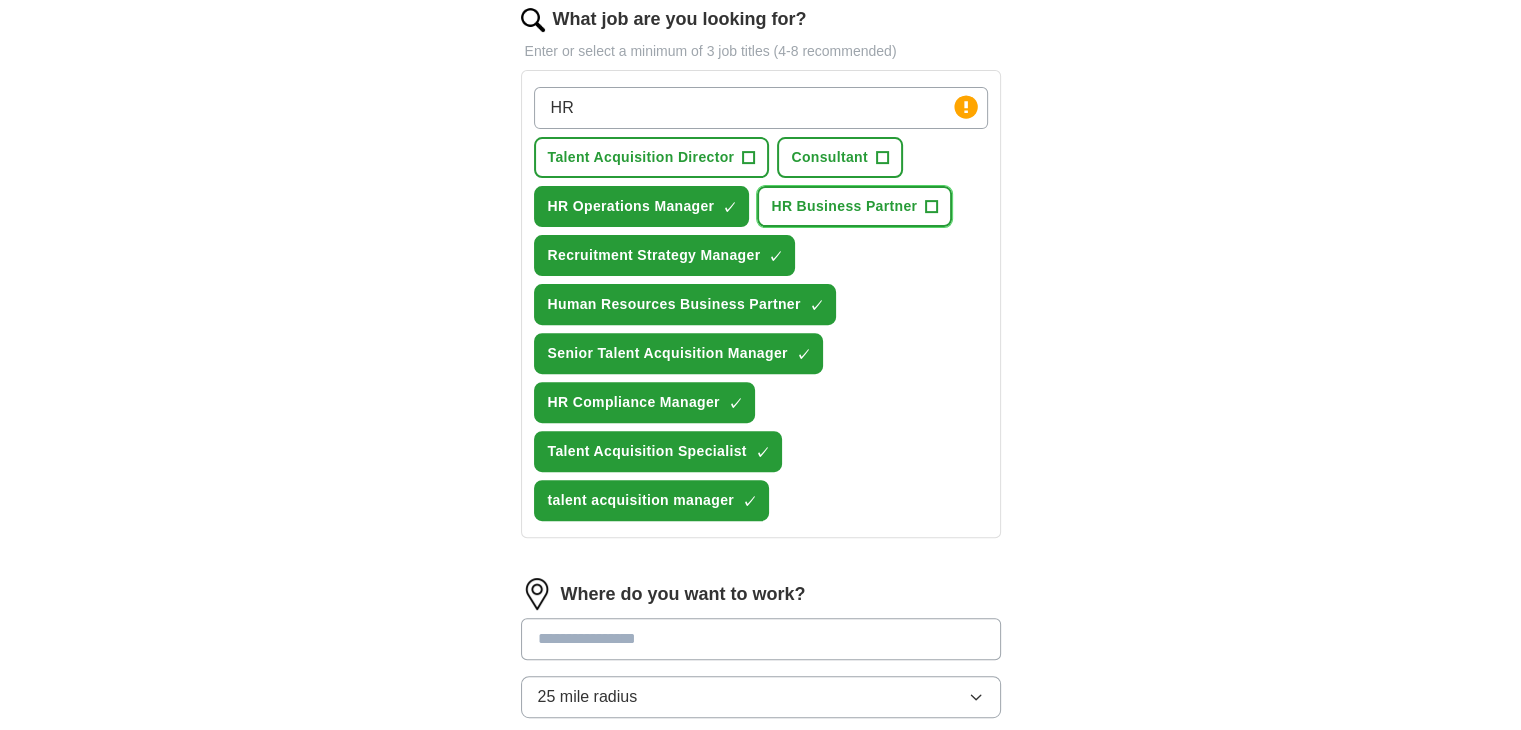 click on "HR Business Partner +" at bounding box center (854, 206) 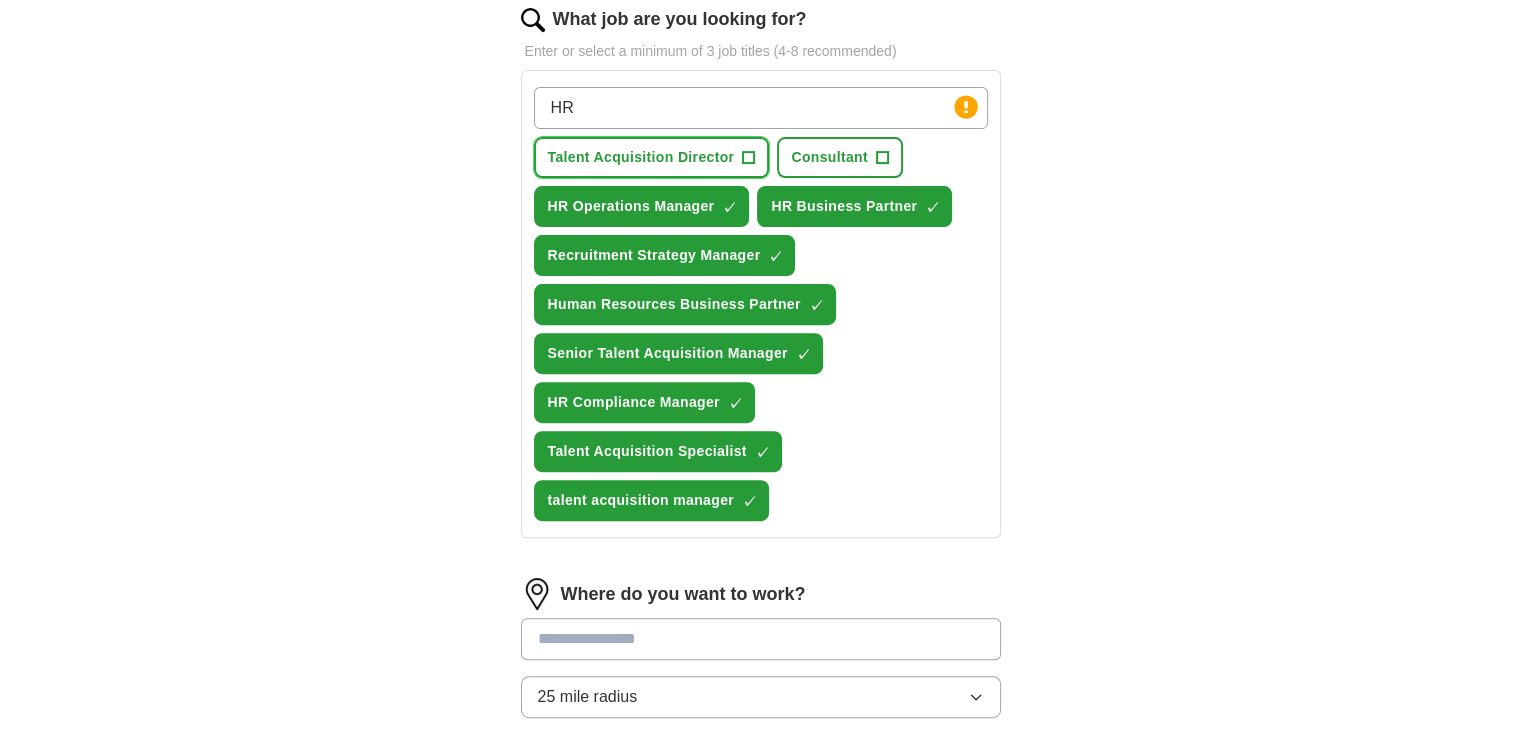 click on "Talent Acquisition Director" at bounding box center (641, 157) 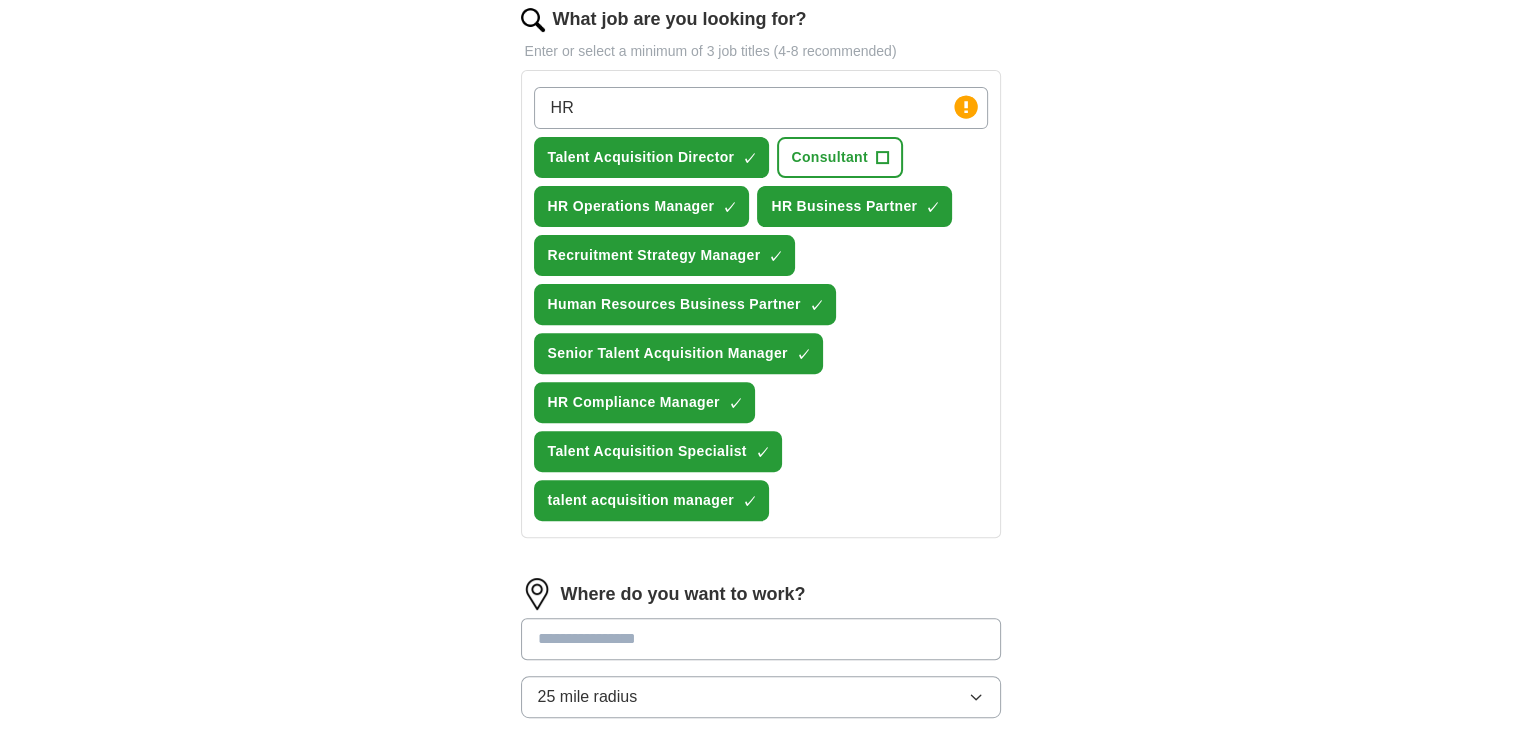drag, startPoint x: 603, startPoint y: 106, endPoint x: 487, endPoint y: 112, distance: 116.15507 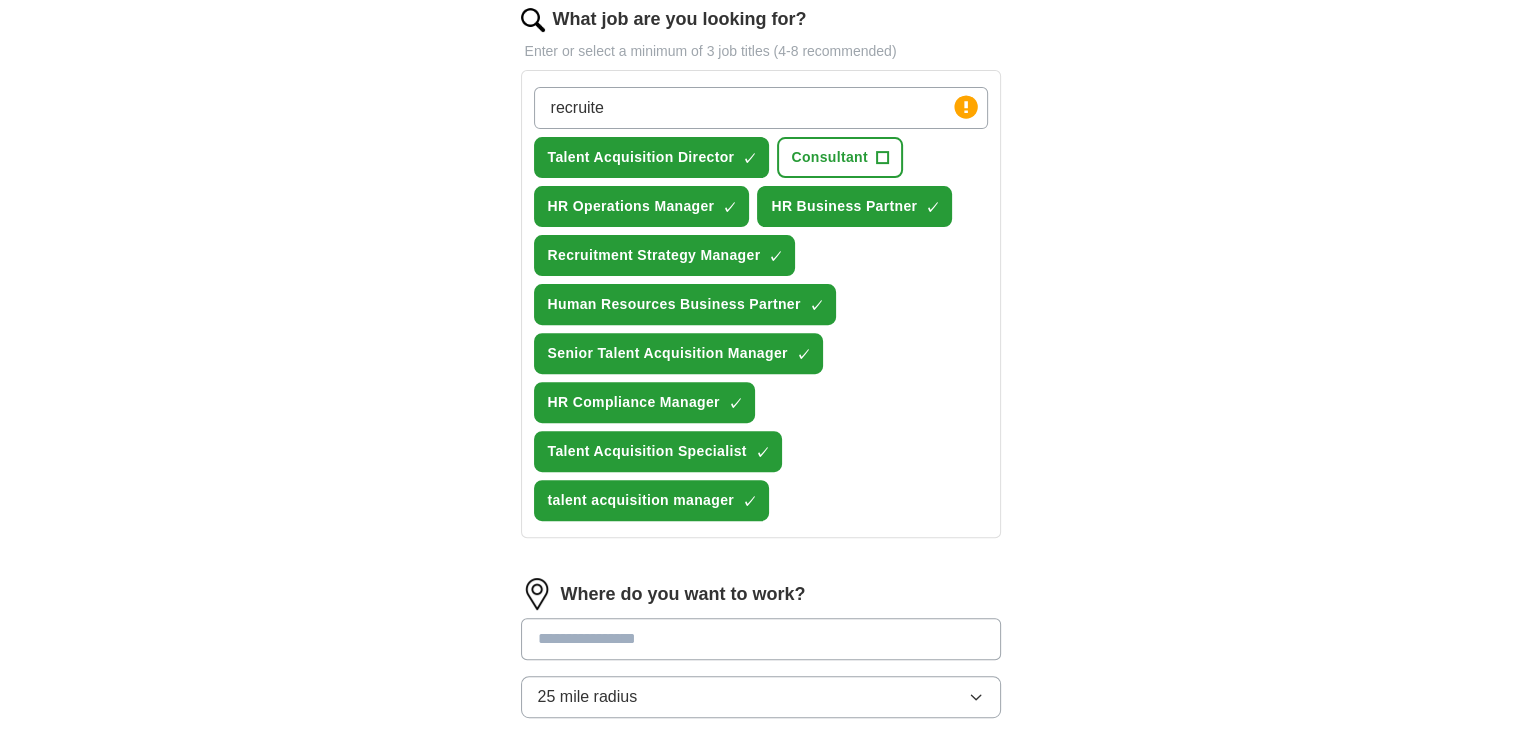 type on "recruiter" 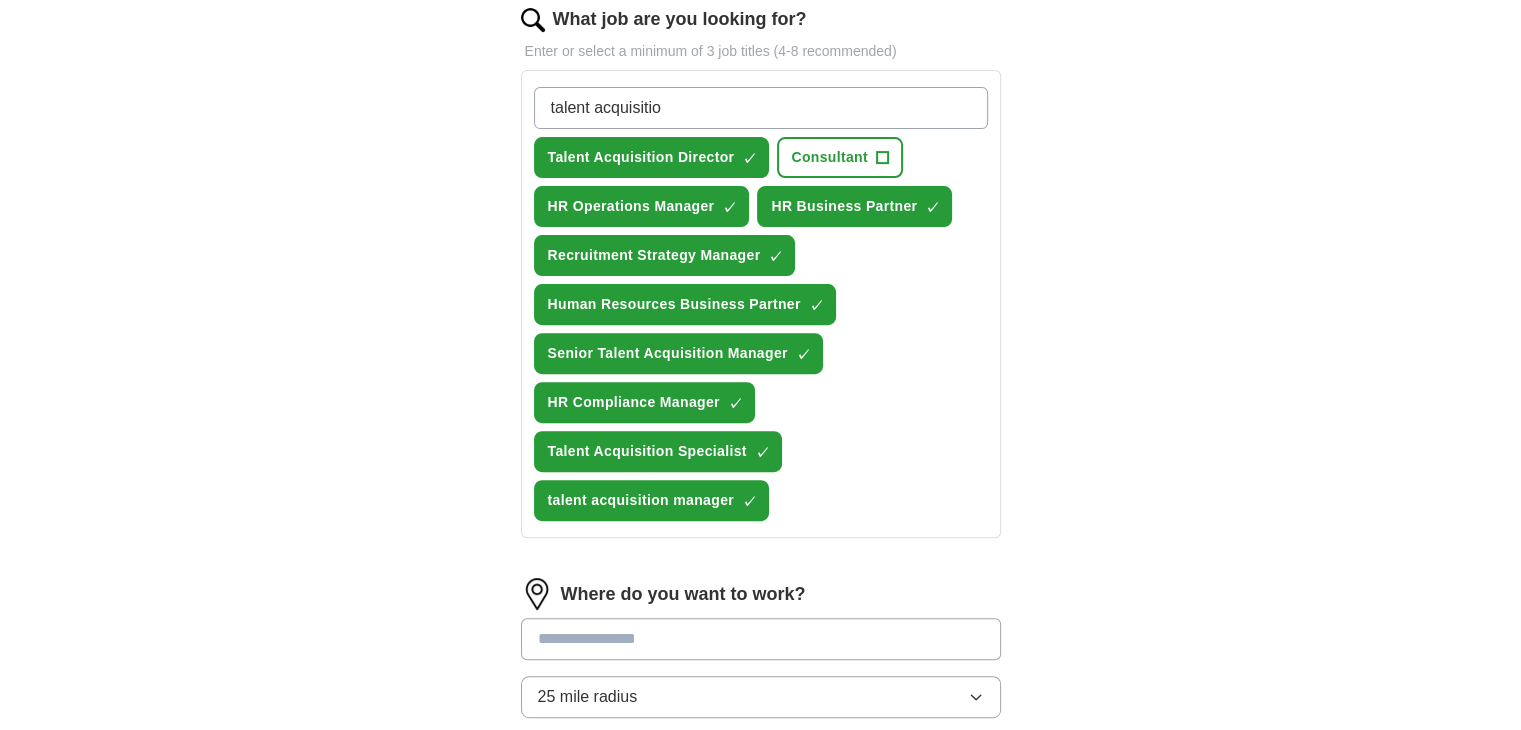 type on "talent acquisition" 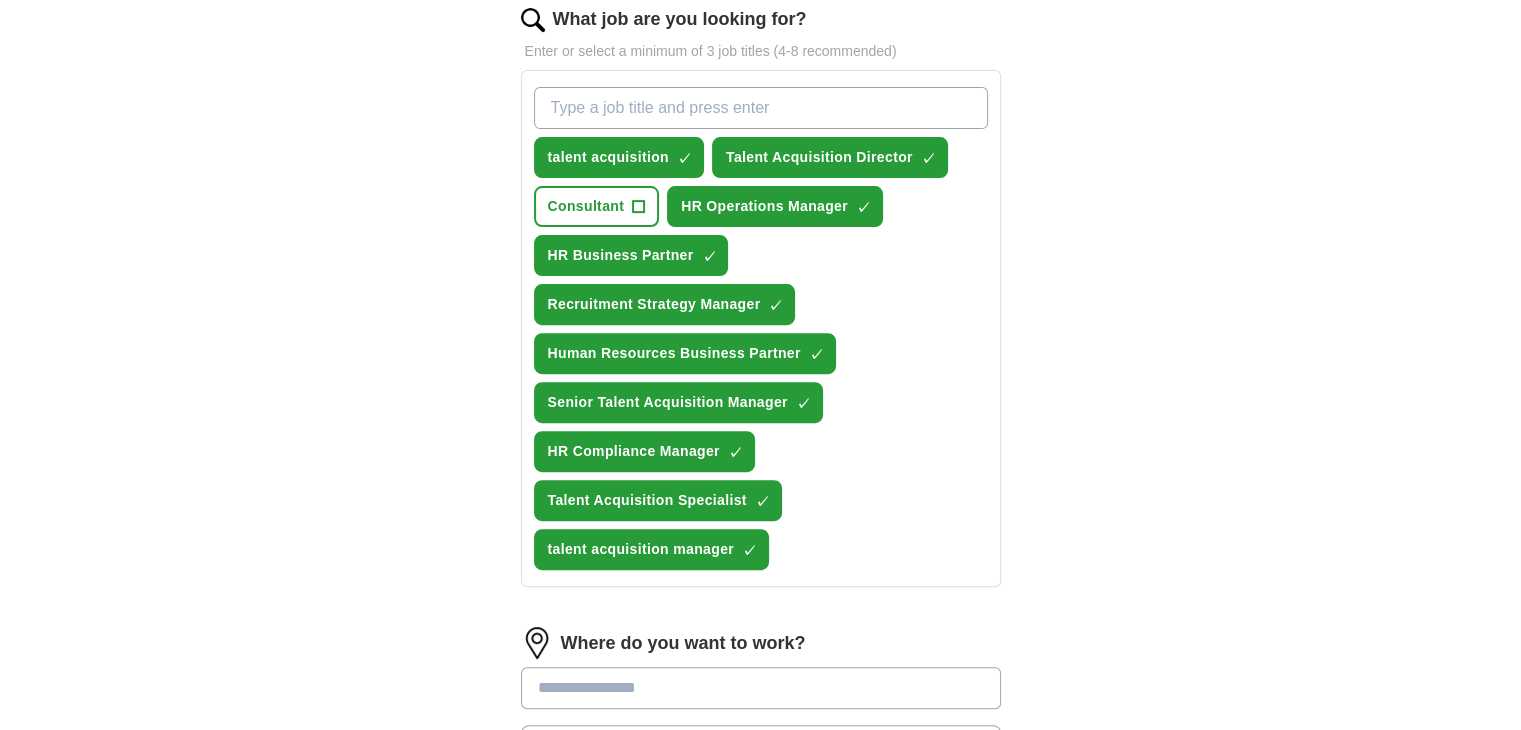 type 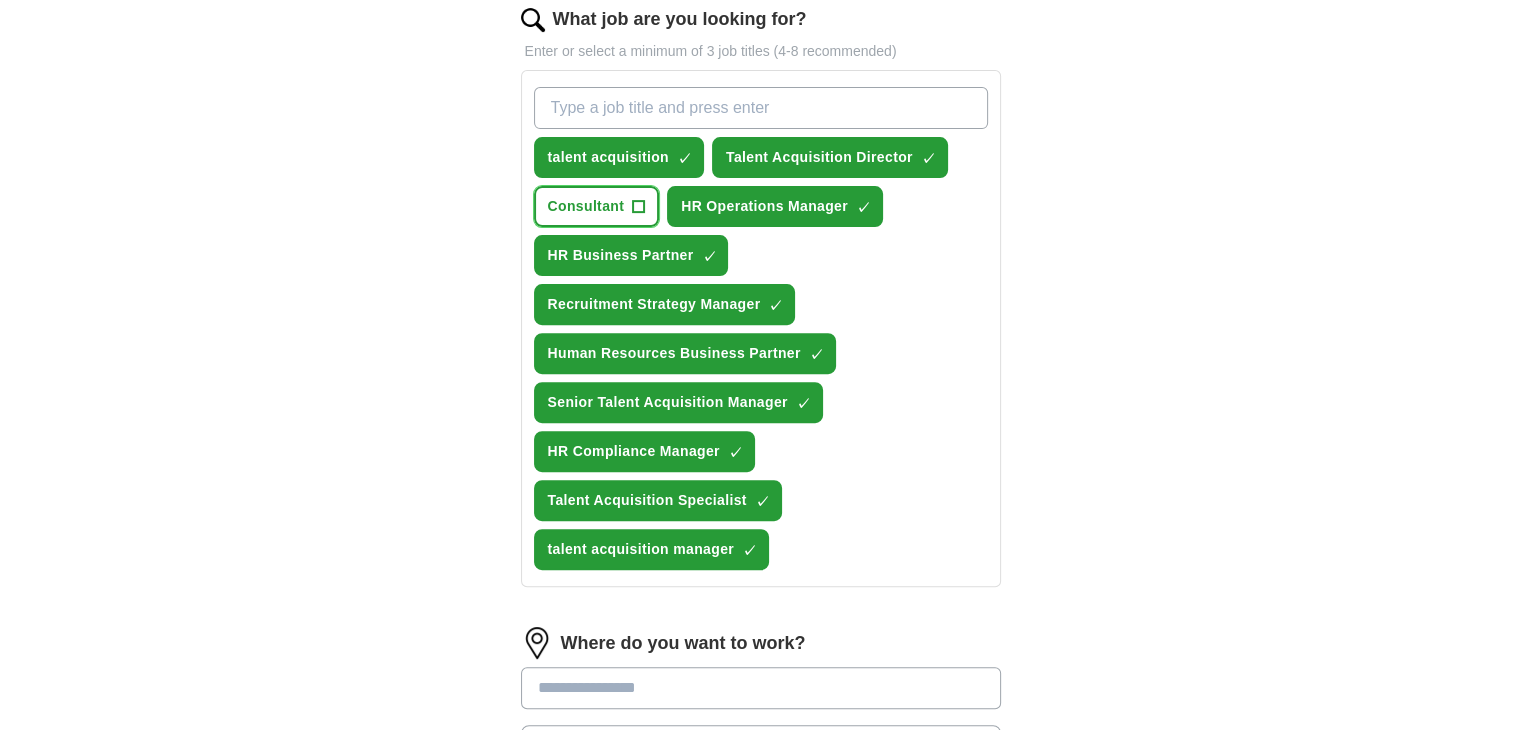 click on "Consultant +" at bounding box center (597, 206) 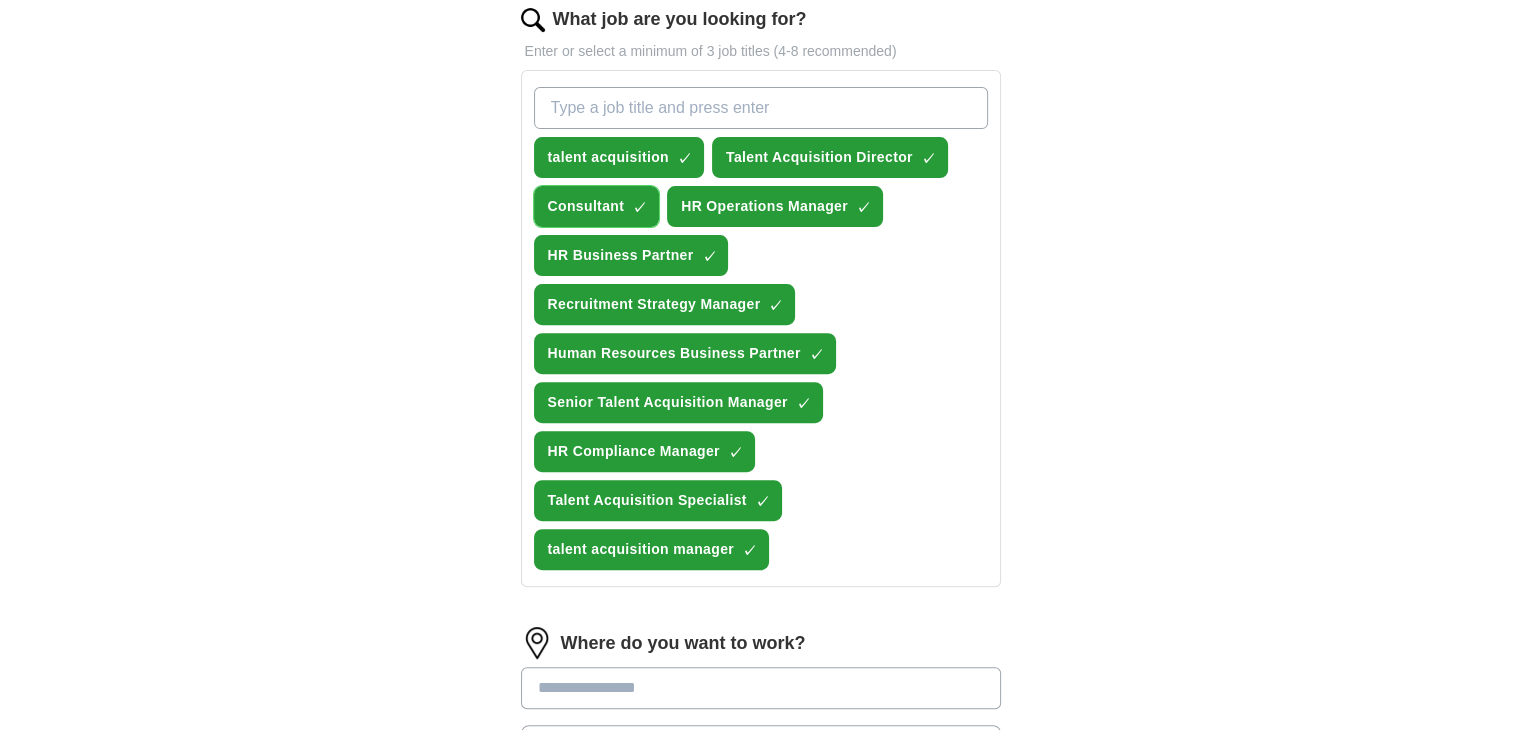 click on "Consultant ✓ ×" at bounding box center (597, 206) 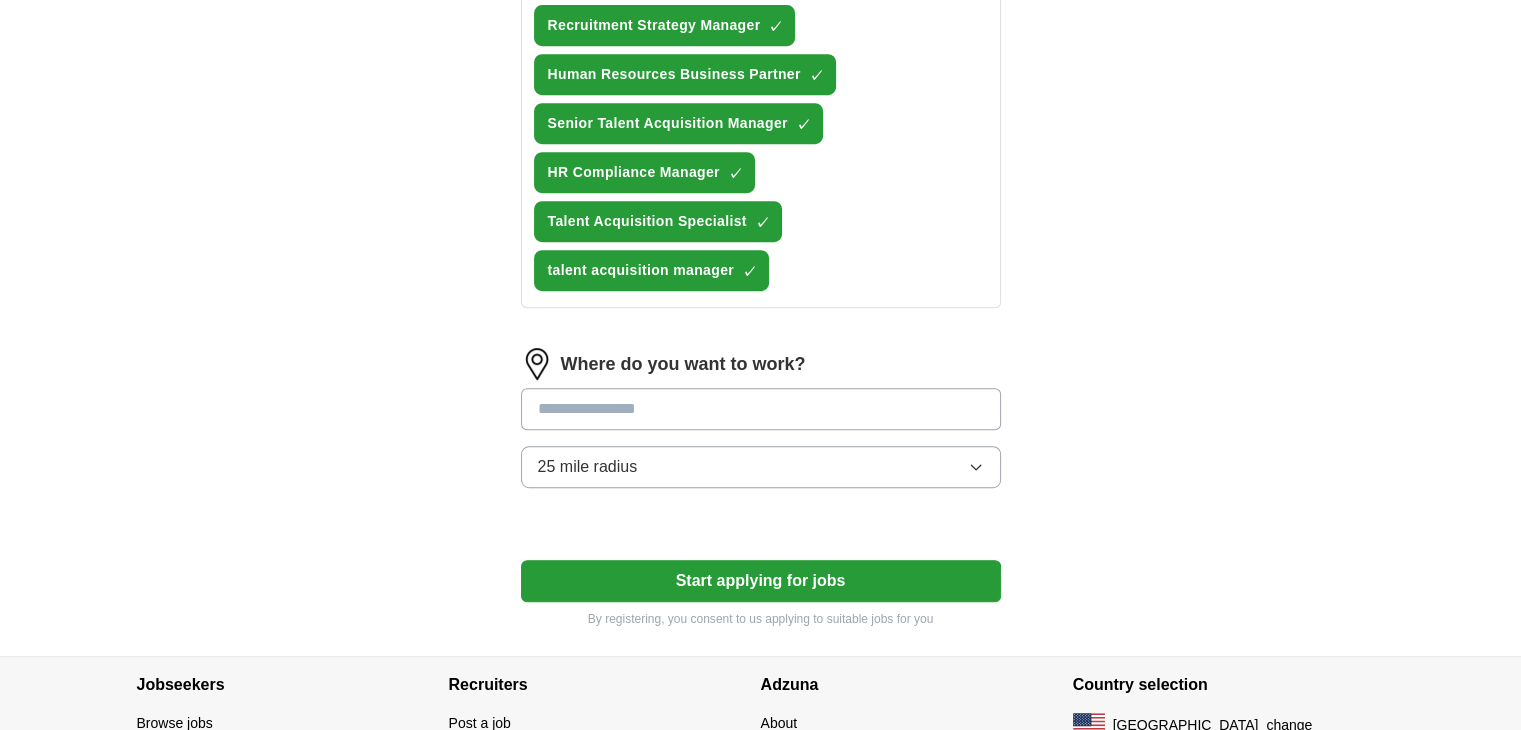 scroll, scrollTop: 1000, scrollLeft: 0, axis: vertical 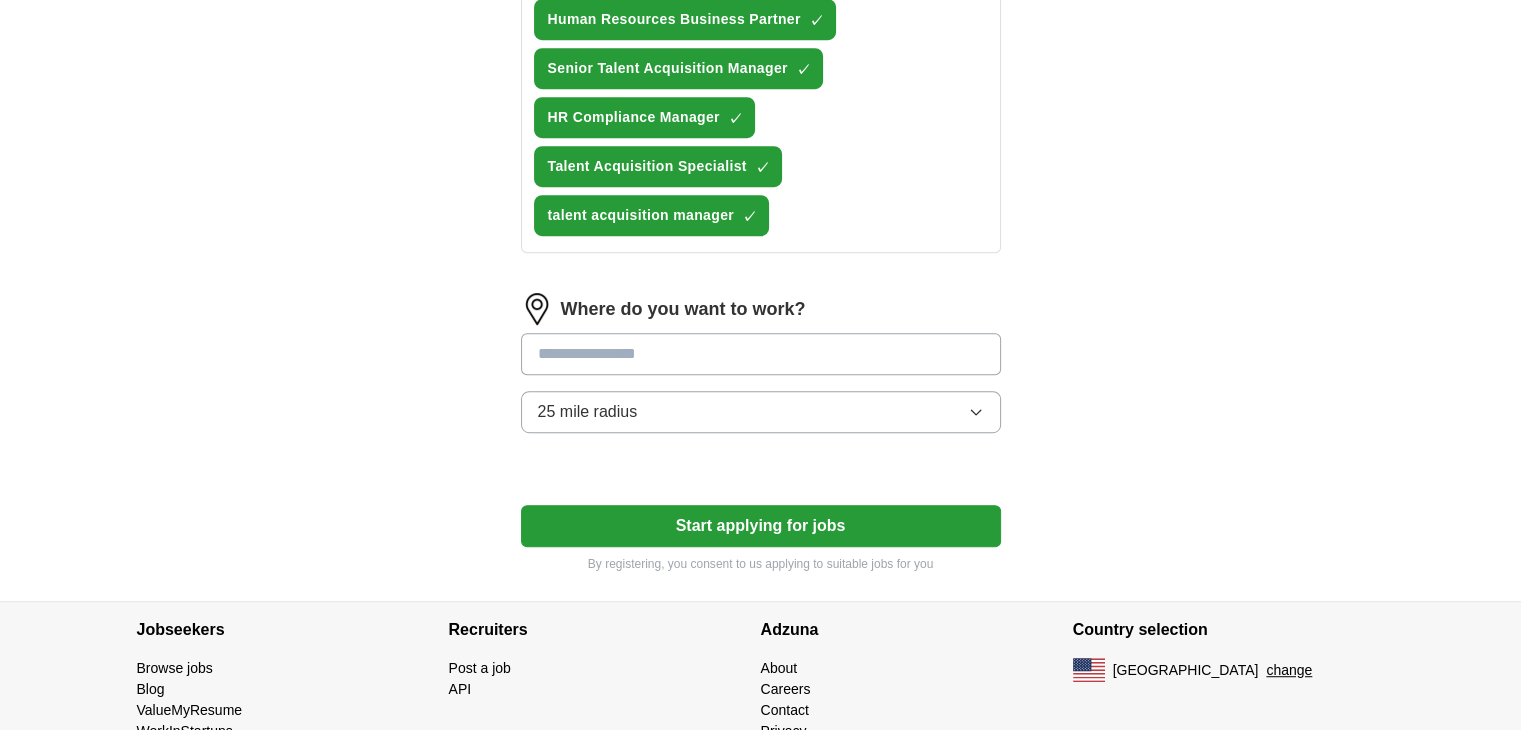 click at bounding box center [761, 354] 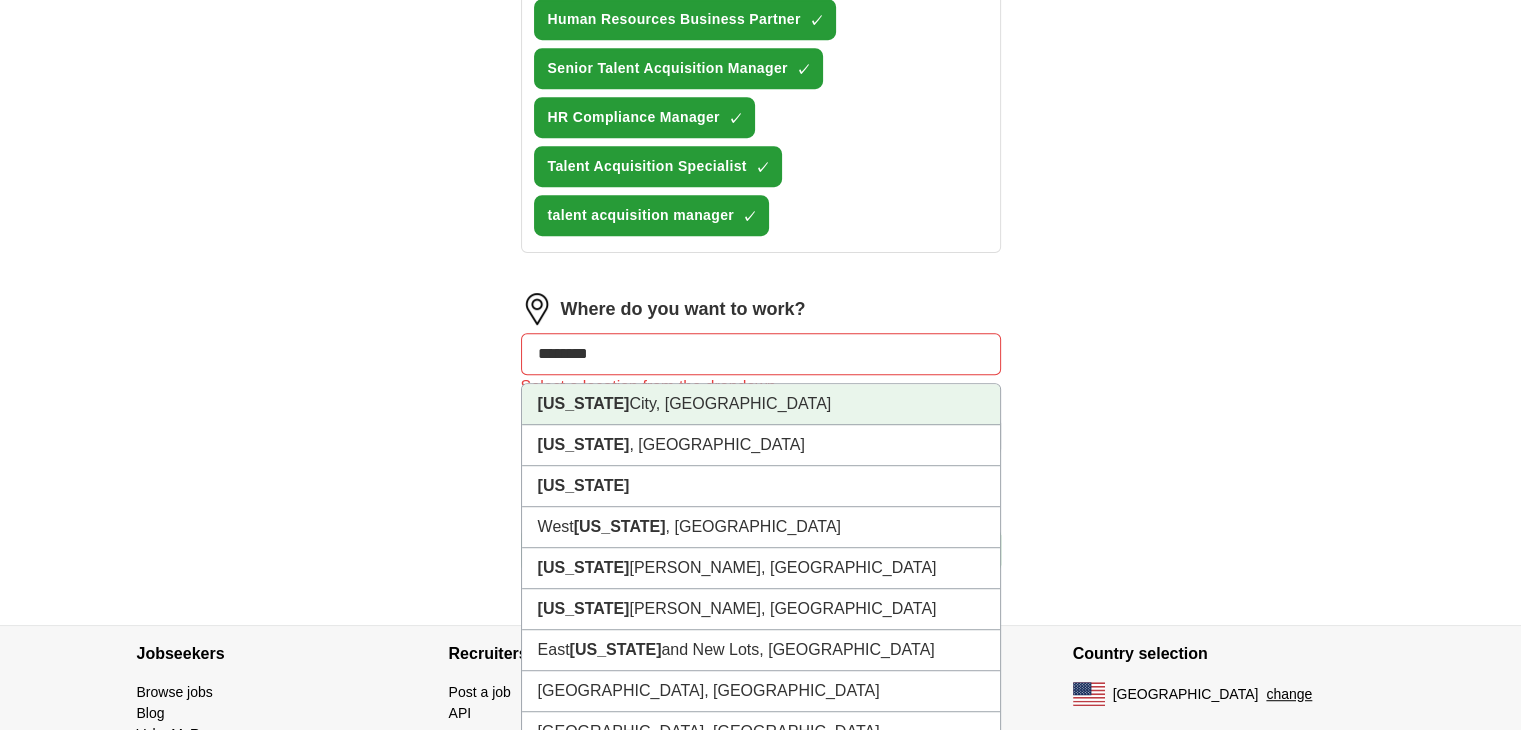 paste 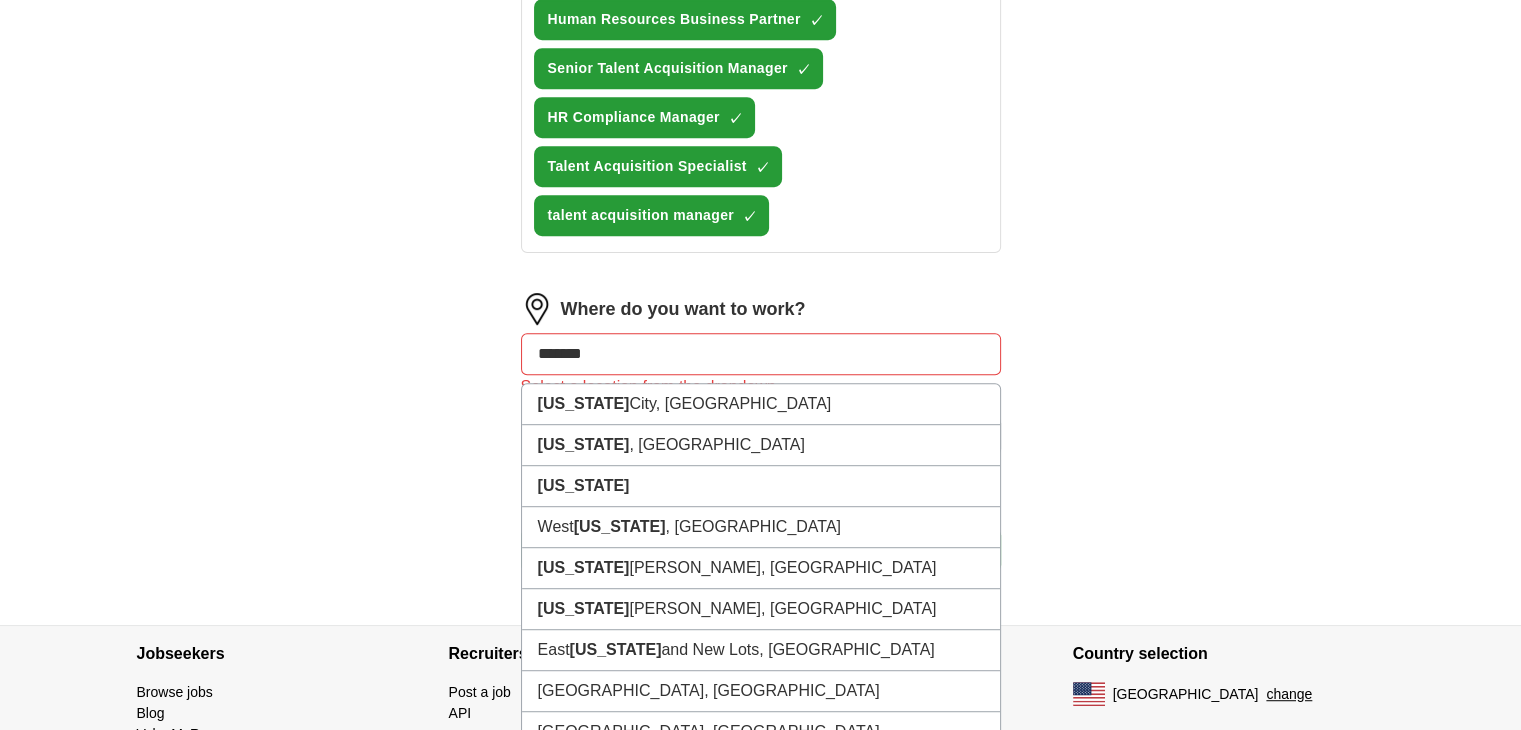 click on "*****" at bounding box center (761, 354) 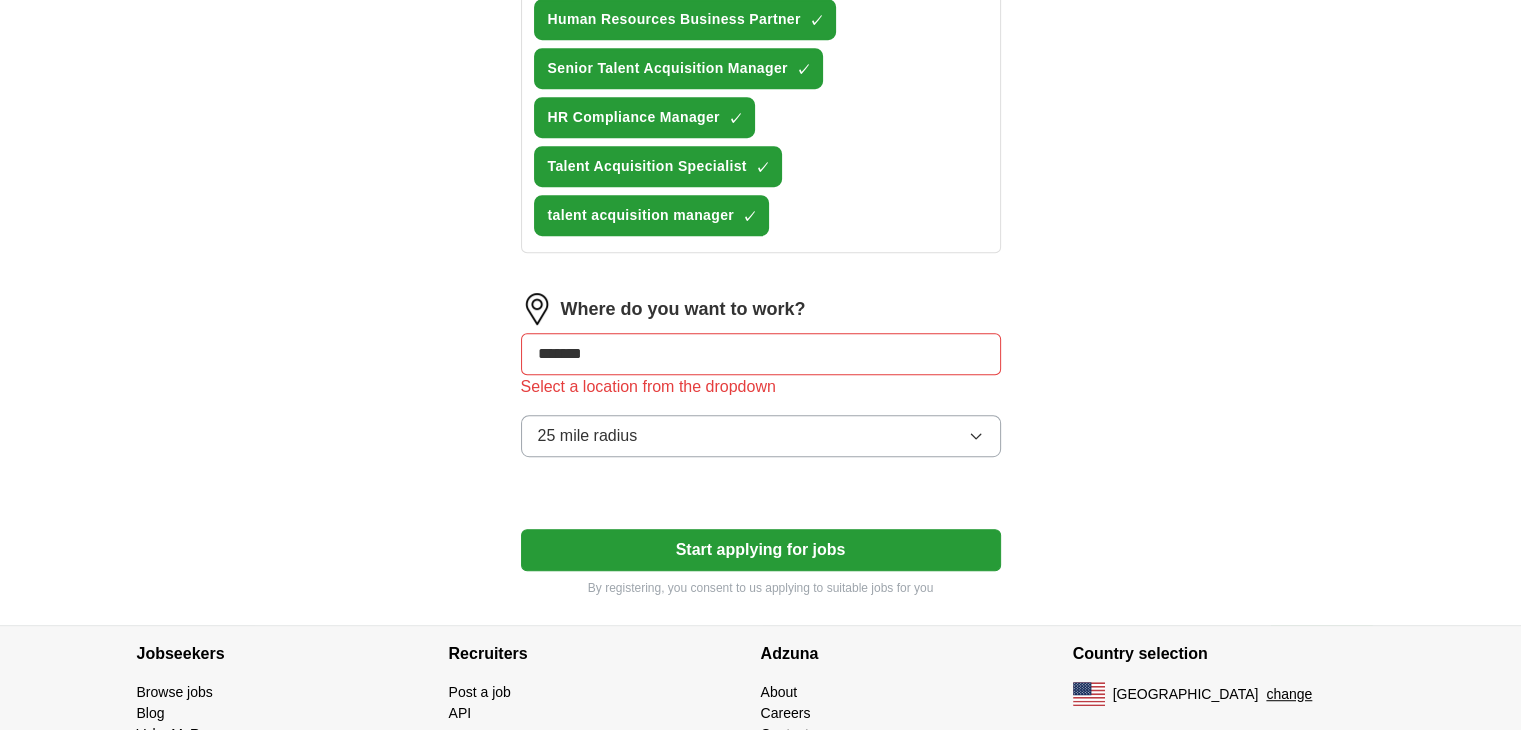click on "Start applying for jobs" at bounding box center (761, 550) 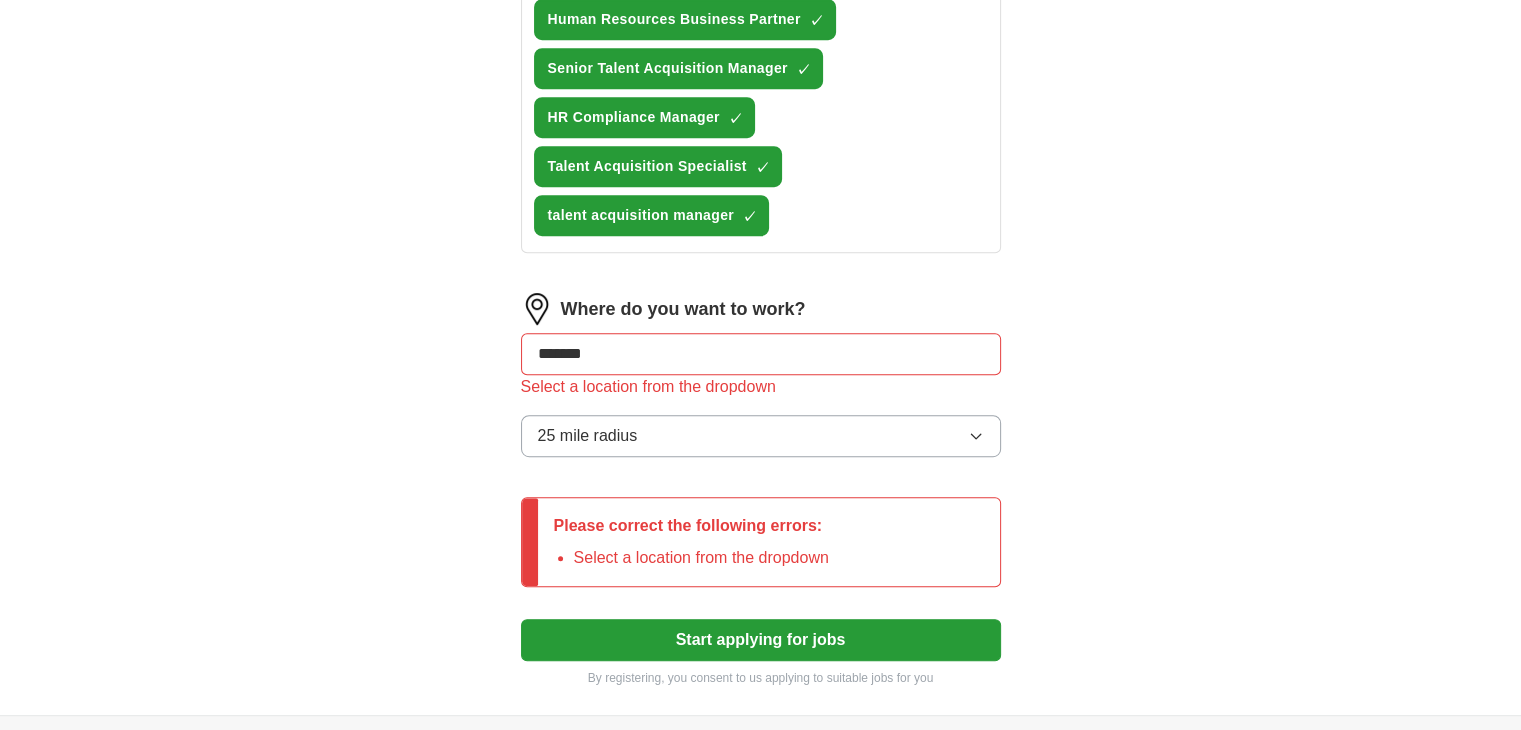drag, startPoint x: 612, startPoint y: 341, endPoint x: 401, endPoint y: 343, distance: 211.00948 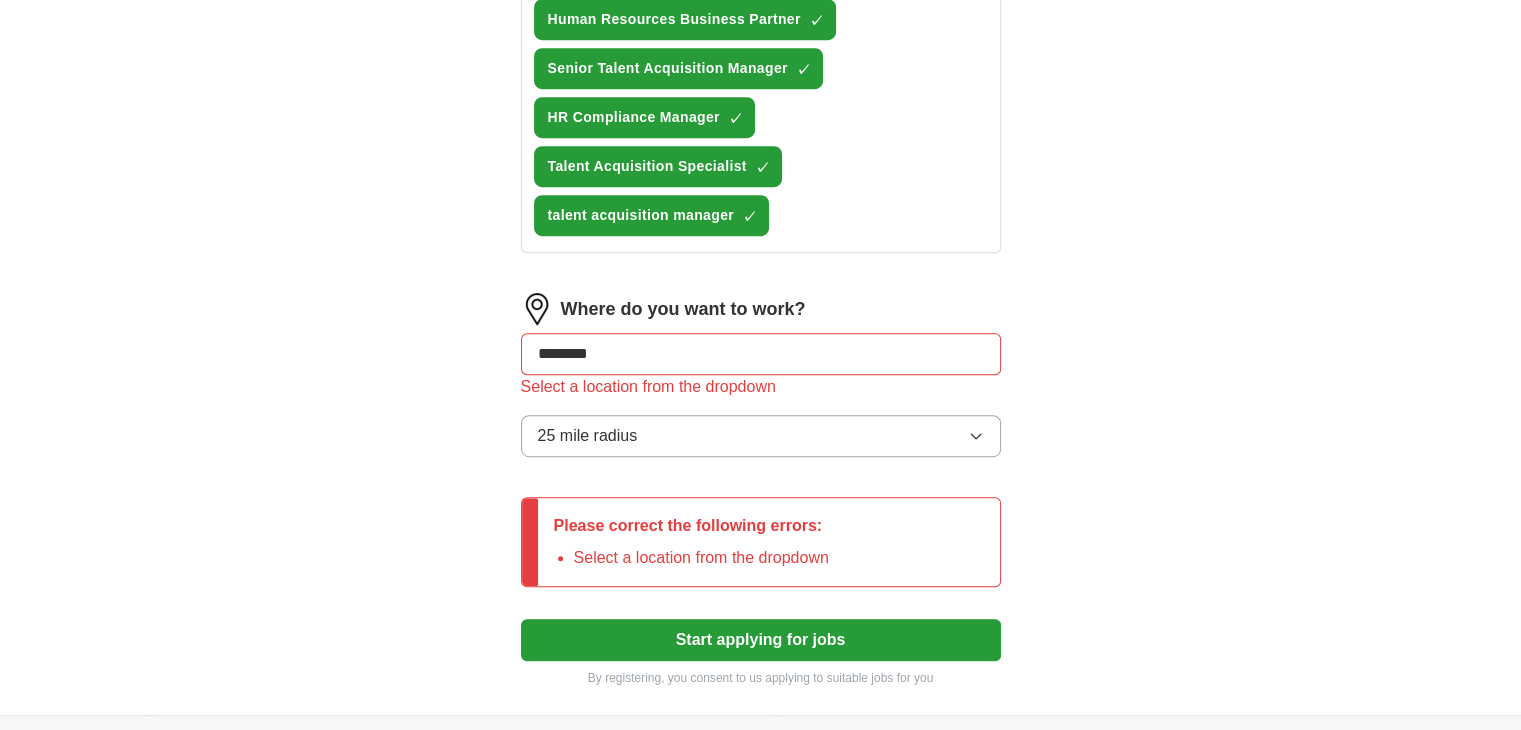 click on "Start applying for jobs" at bounding box center [761, 640] 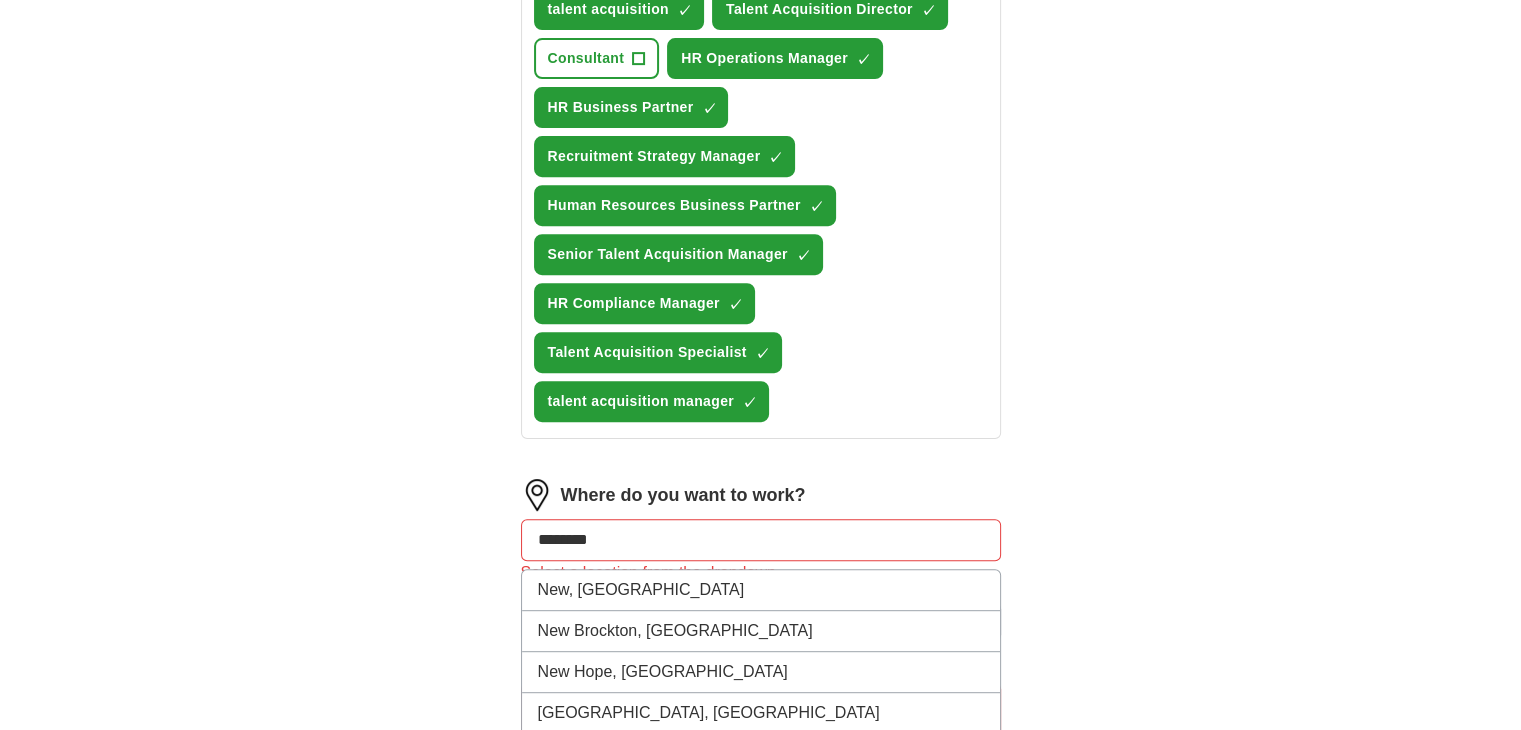 scroll, scrollTop: 666, scrollLeft: 0, axis: vertical 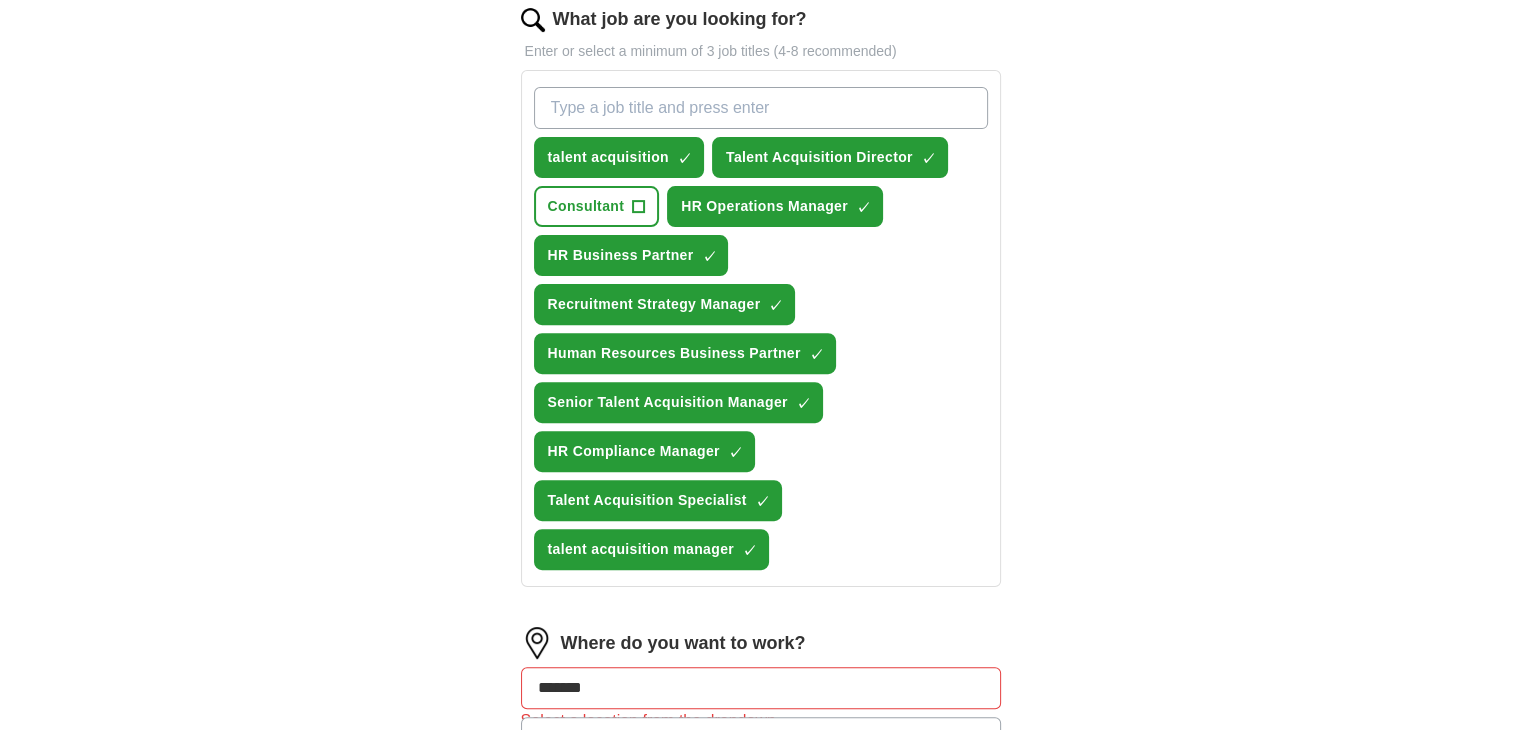 type on "********" 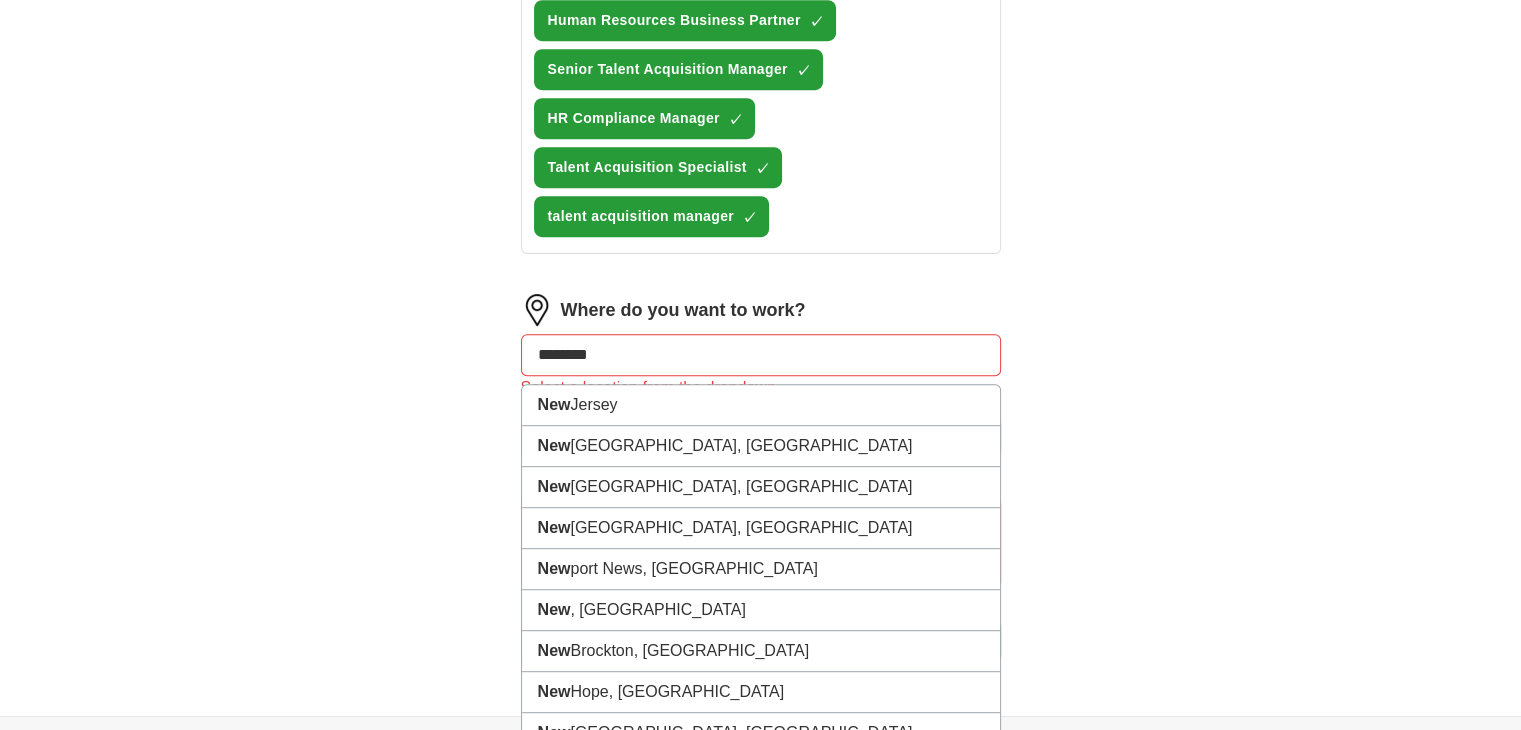 scroll, scrollTop: 1000, scrollLeft: 0, axis: vertical 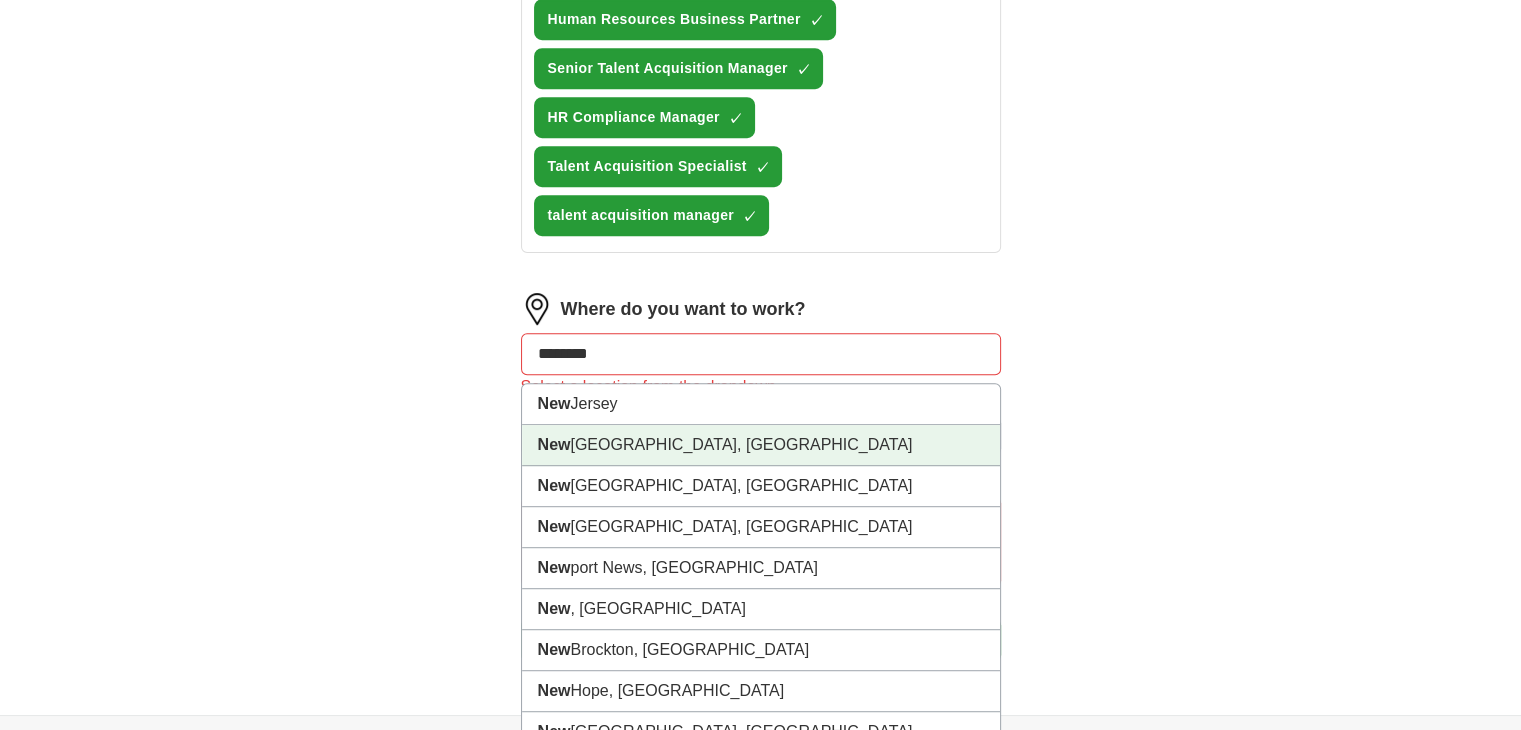 click on "New  York City, NY" at bounding box center (761, 445) 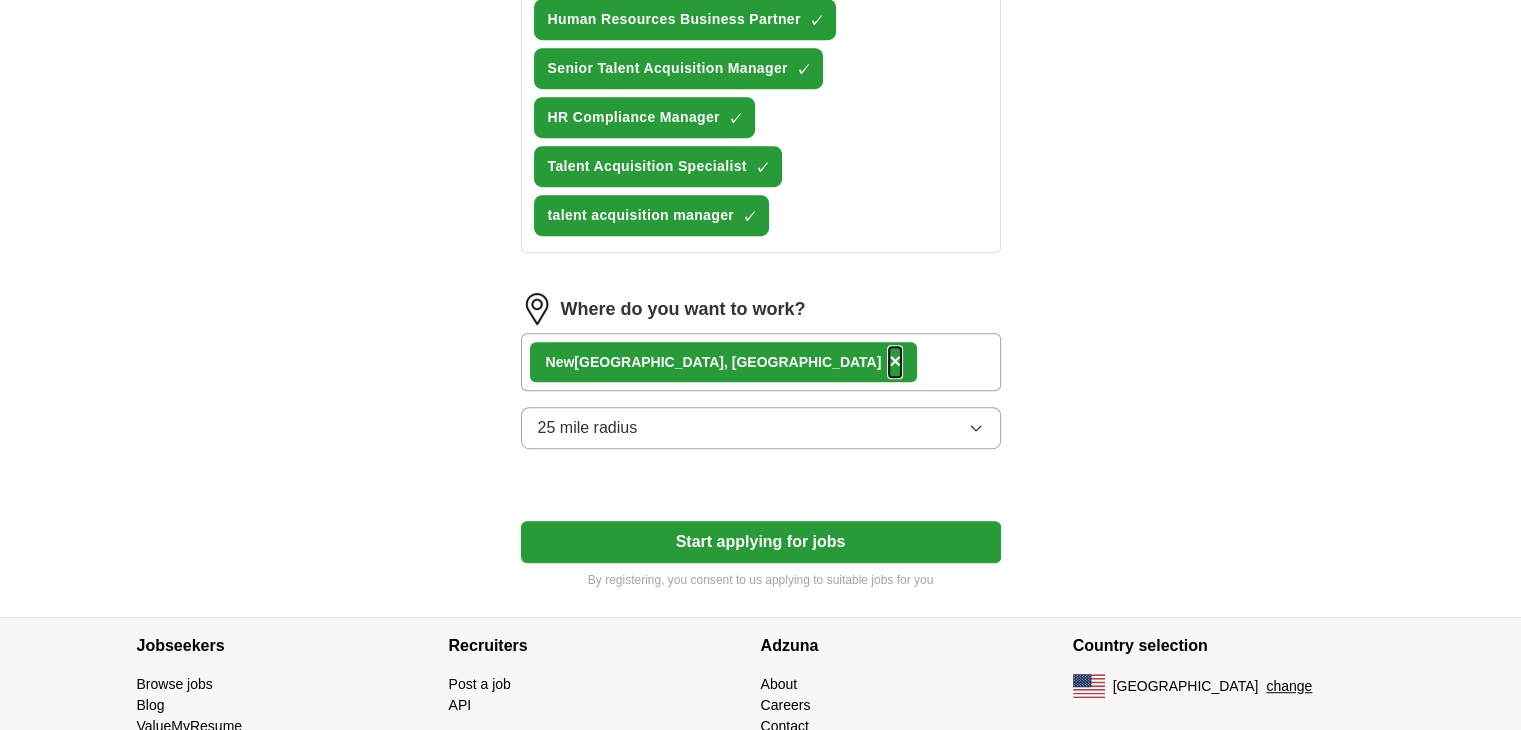 click on "×" at bounding box center (895, 361) 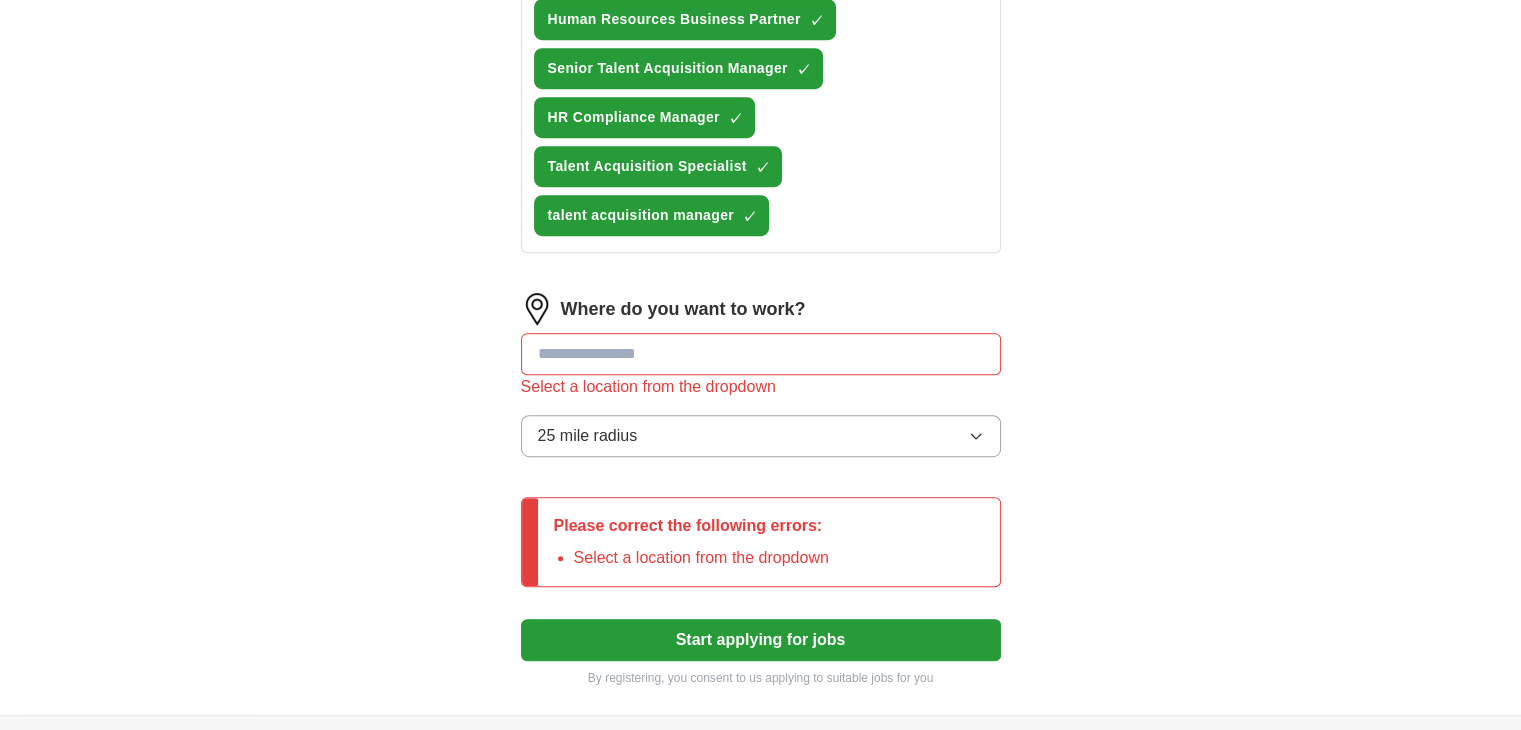 click at bounding box center (761, 354) 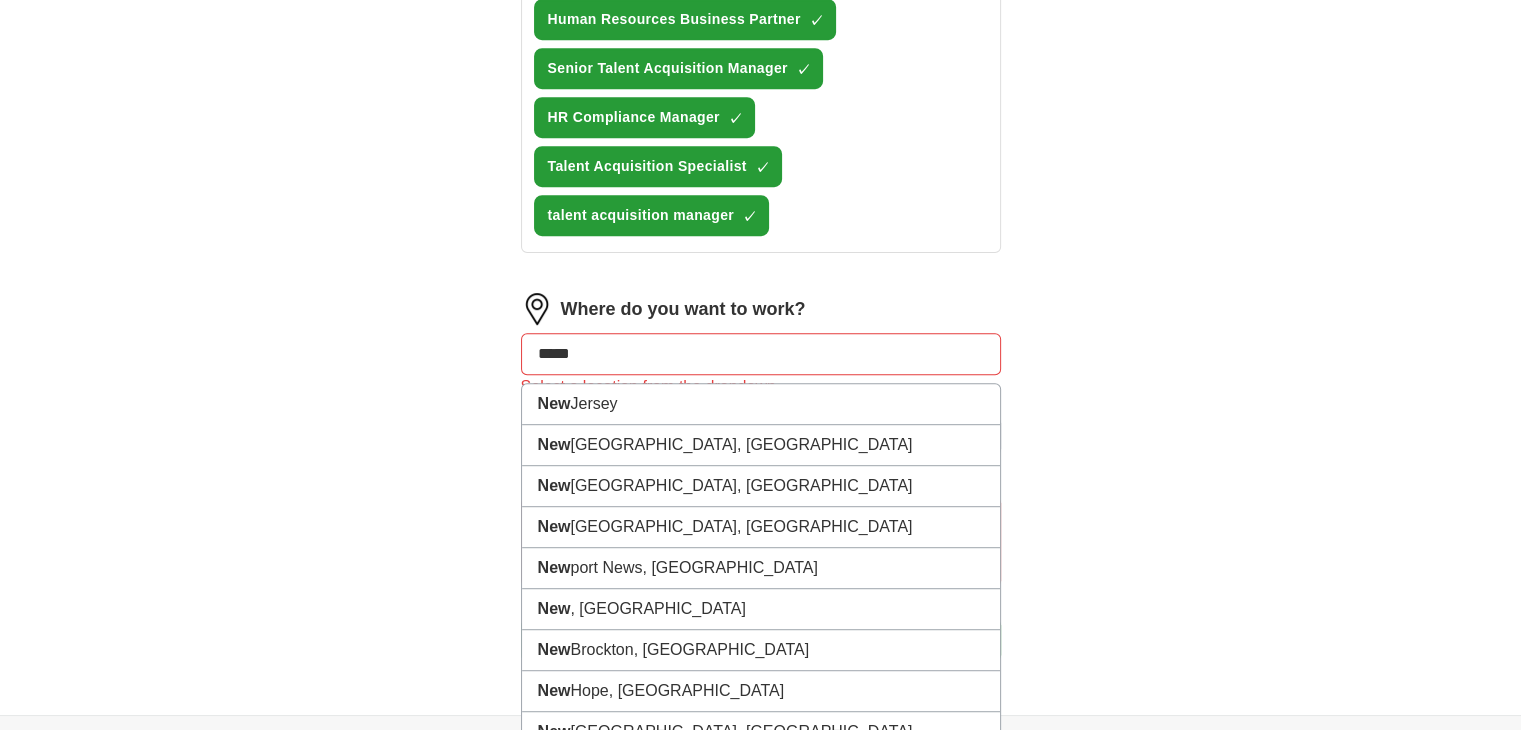 type on "******" 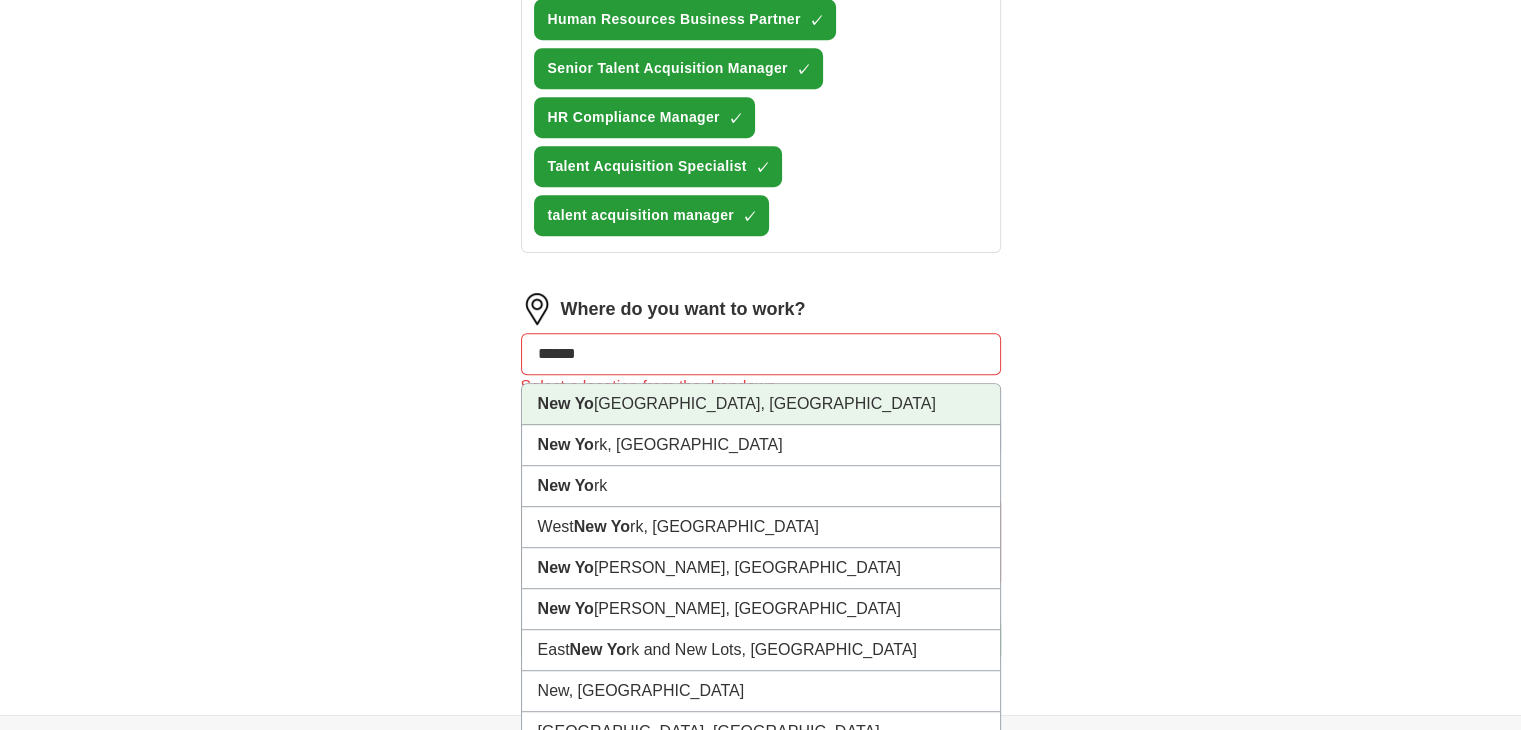 click on "New Yo rk City, NY" at bounding box center [761, 404] 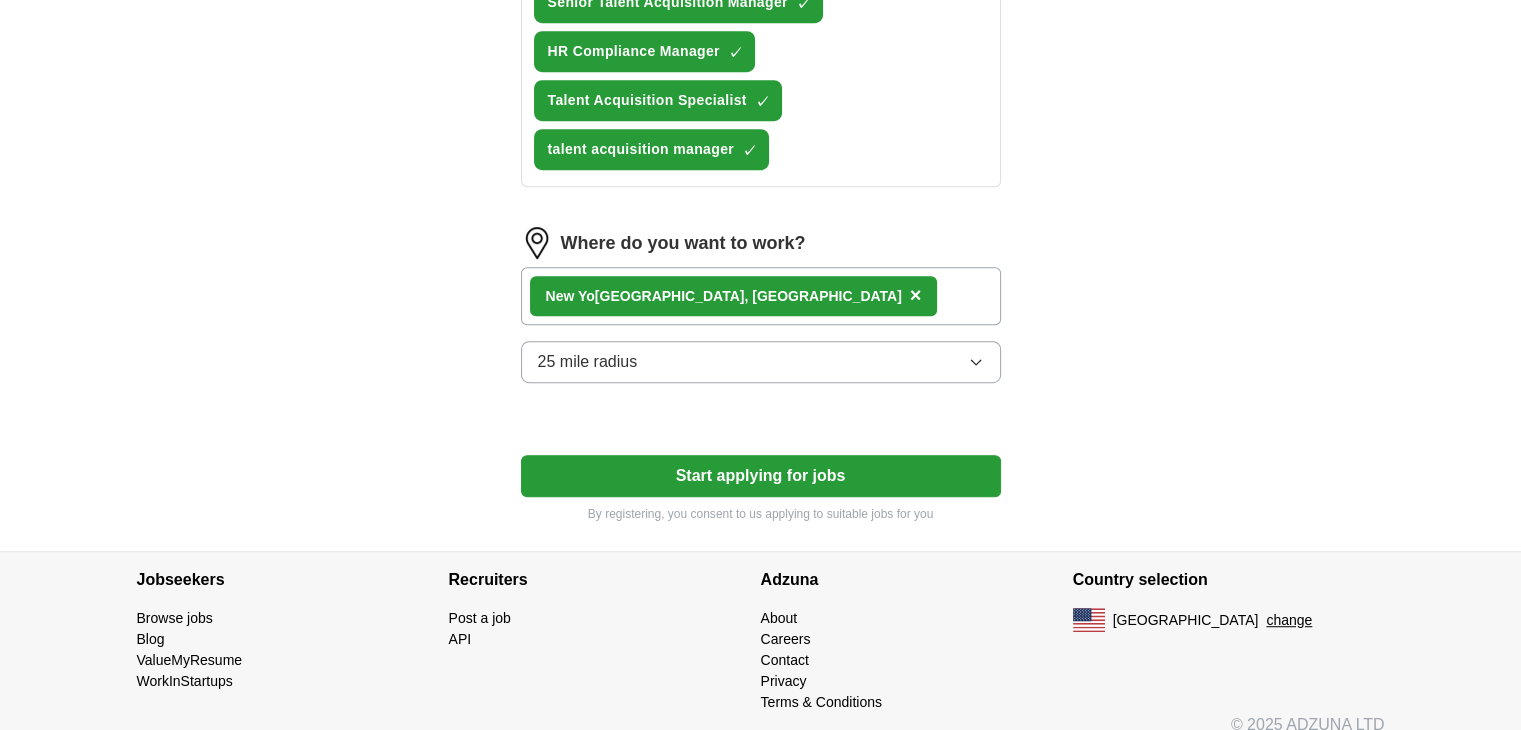 scroll, scrollTop: 1079, scrollLeft: 0, axis: vertical 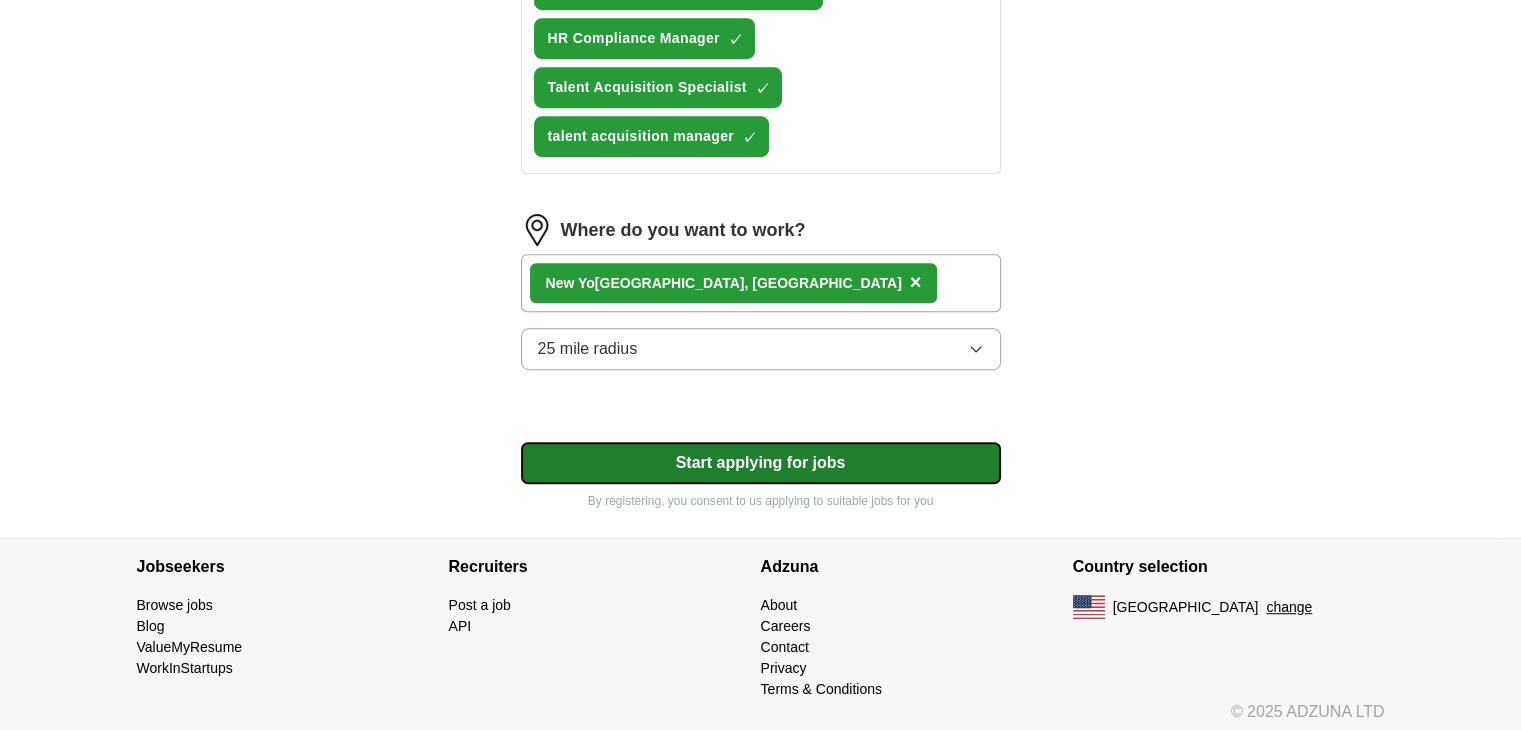 click on "Start applying for jobs" at bounding box center [761, 463] 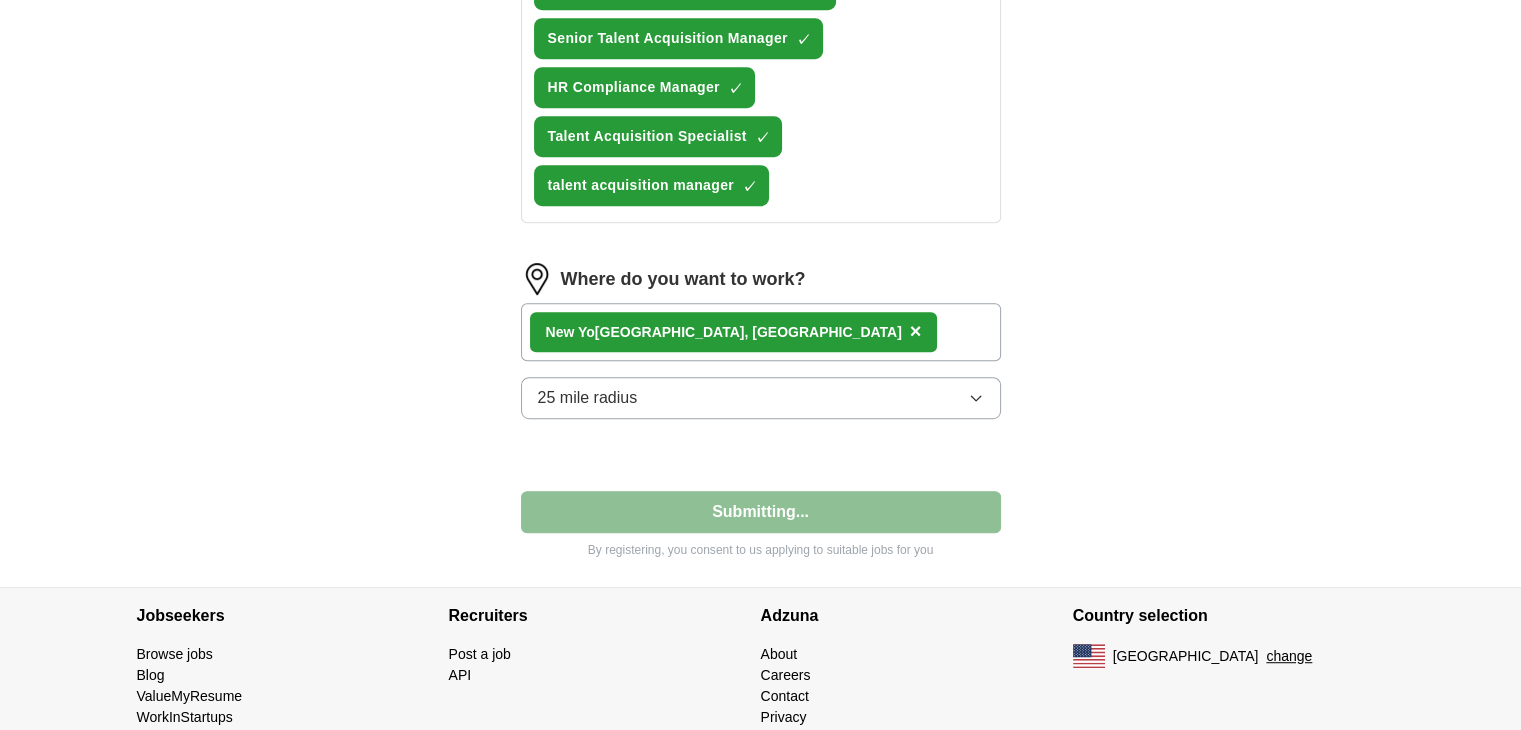 select on "**" 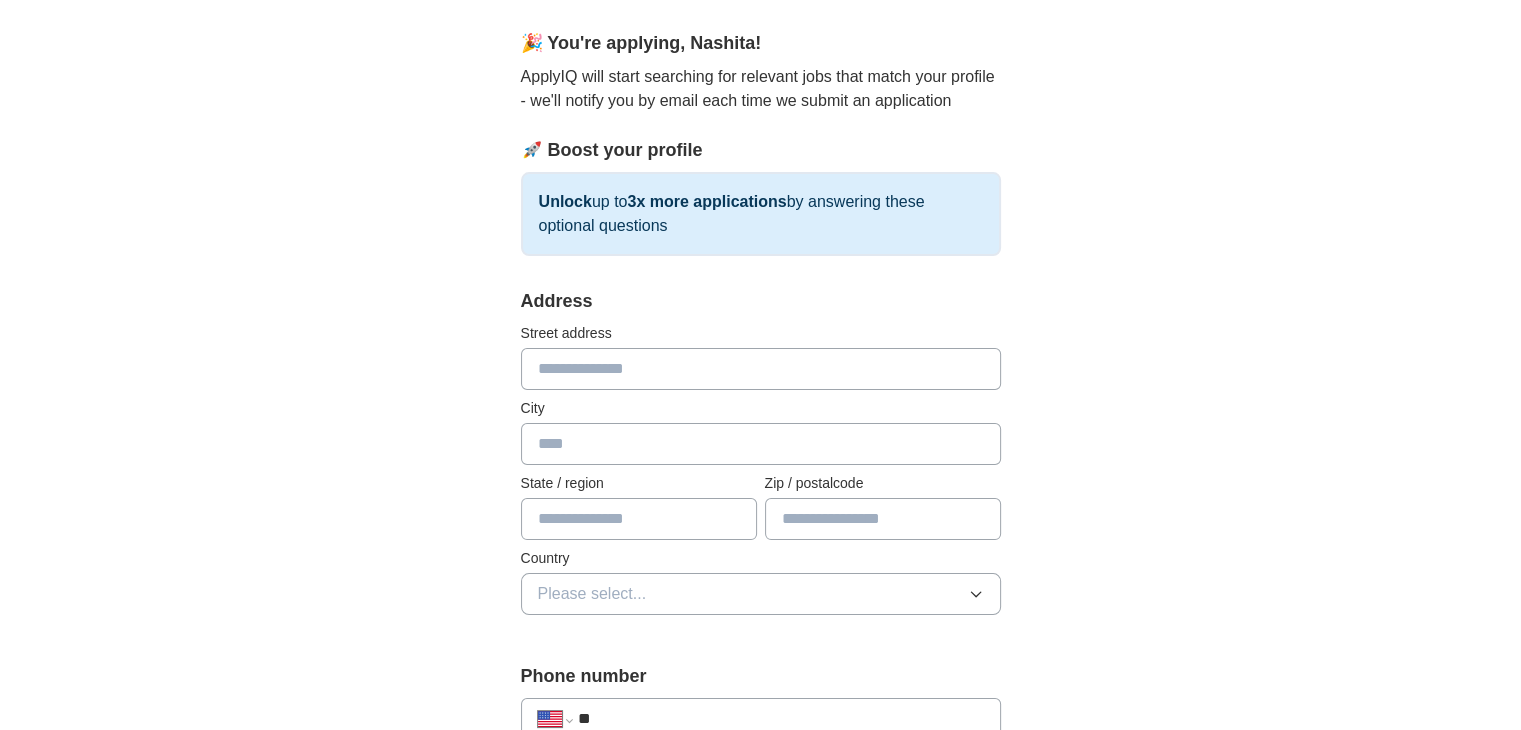 scroll, scrollTop: 166, scrollLeft: 0, axis: vertical 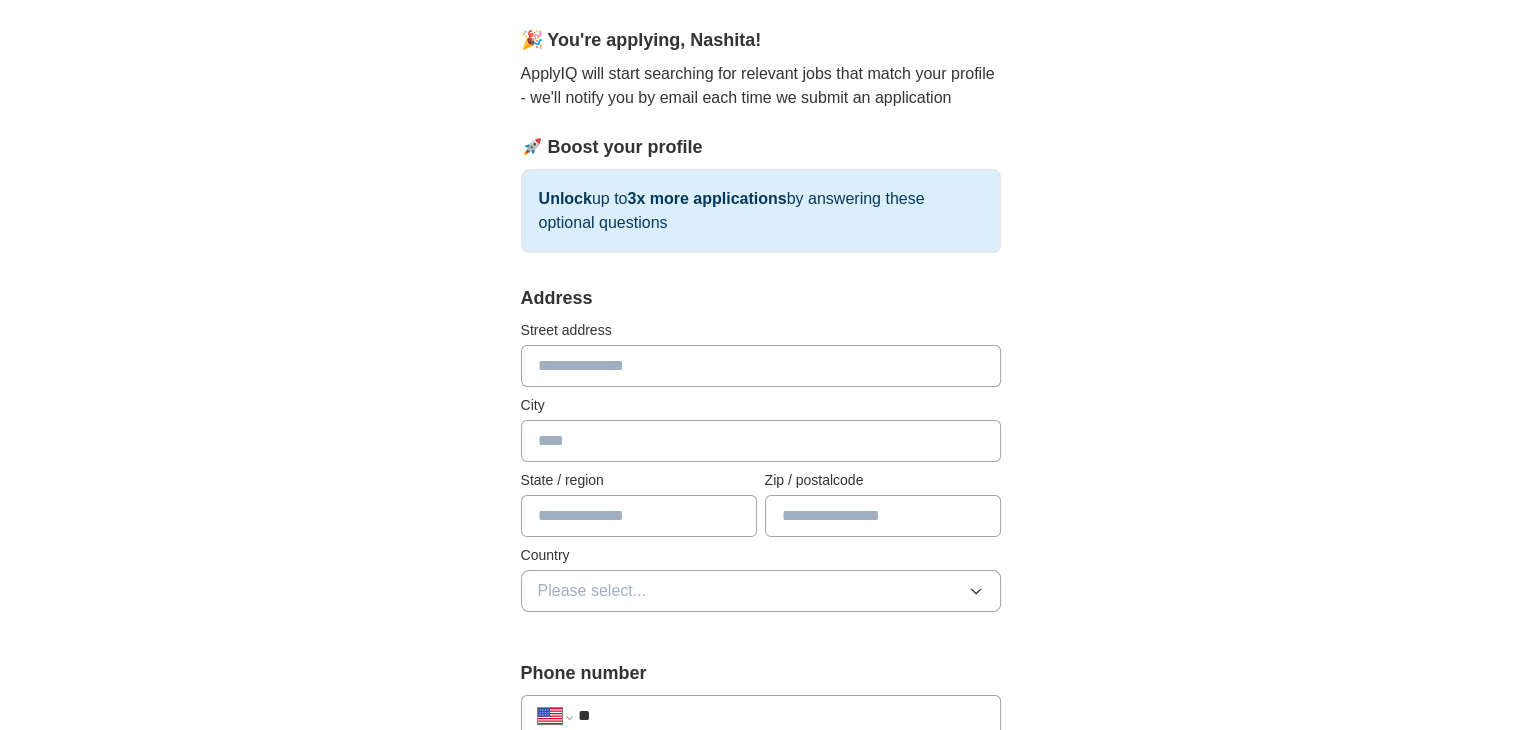 click at bounding box center (761, 366) 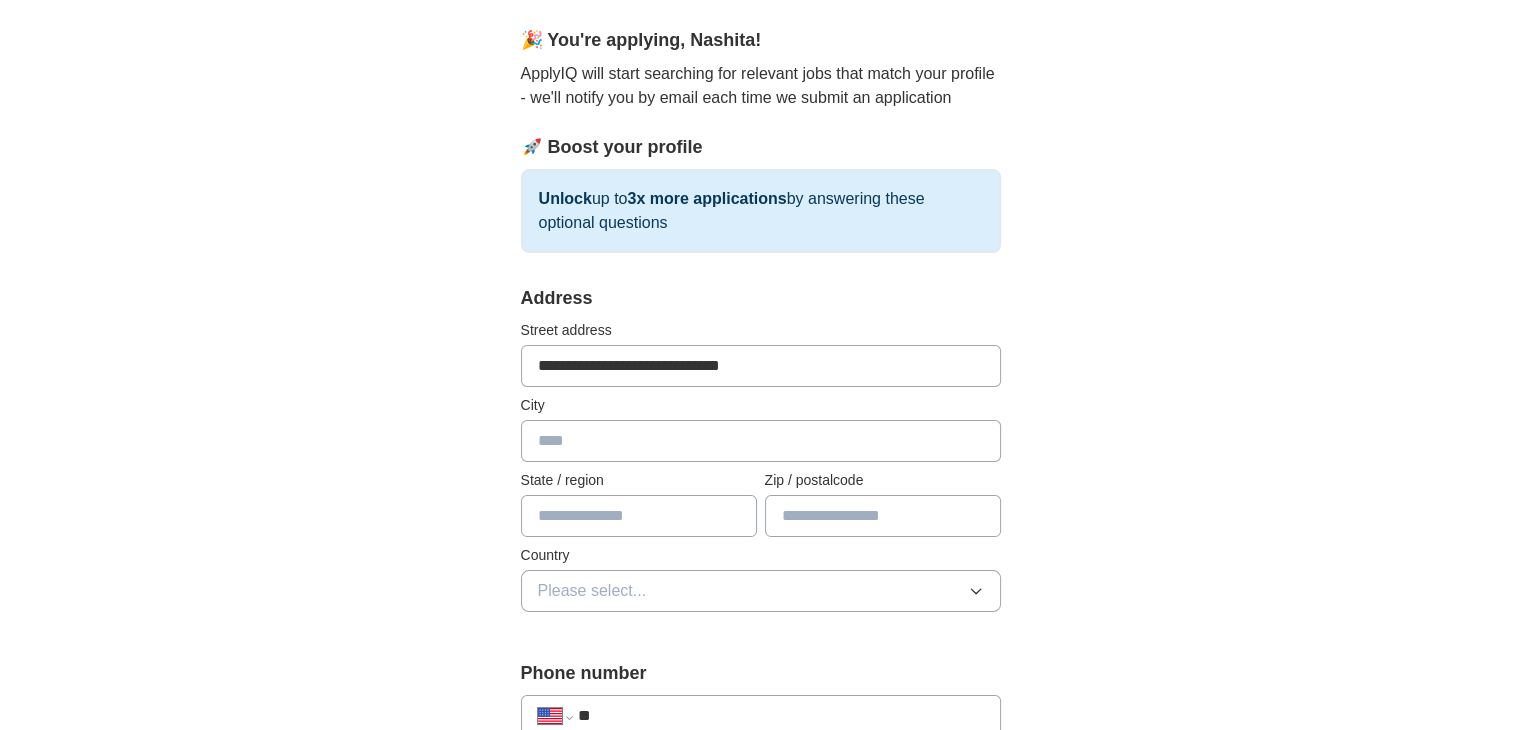 type on "********" 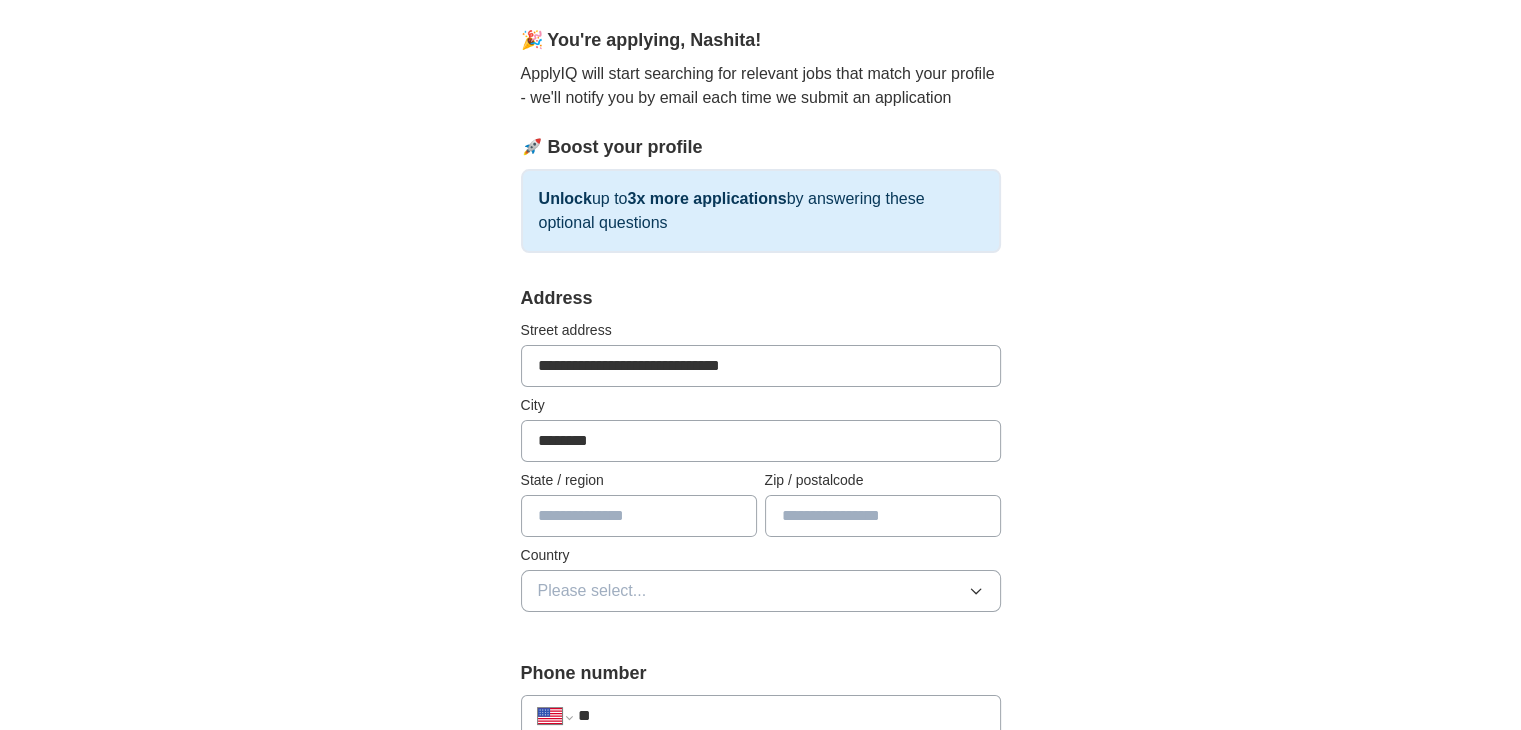 type on "**" 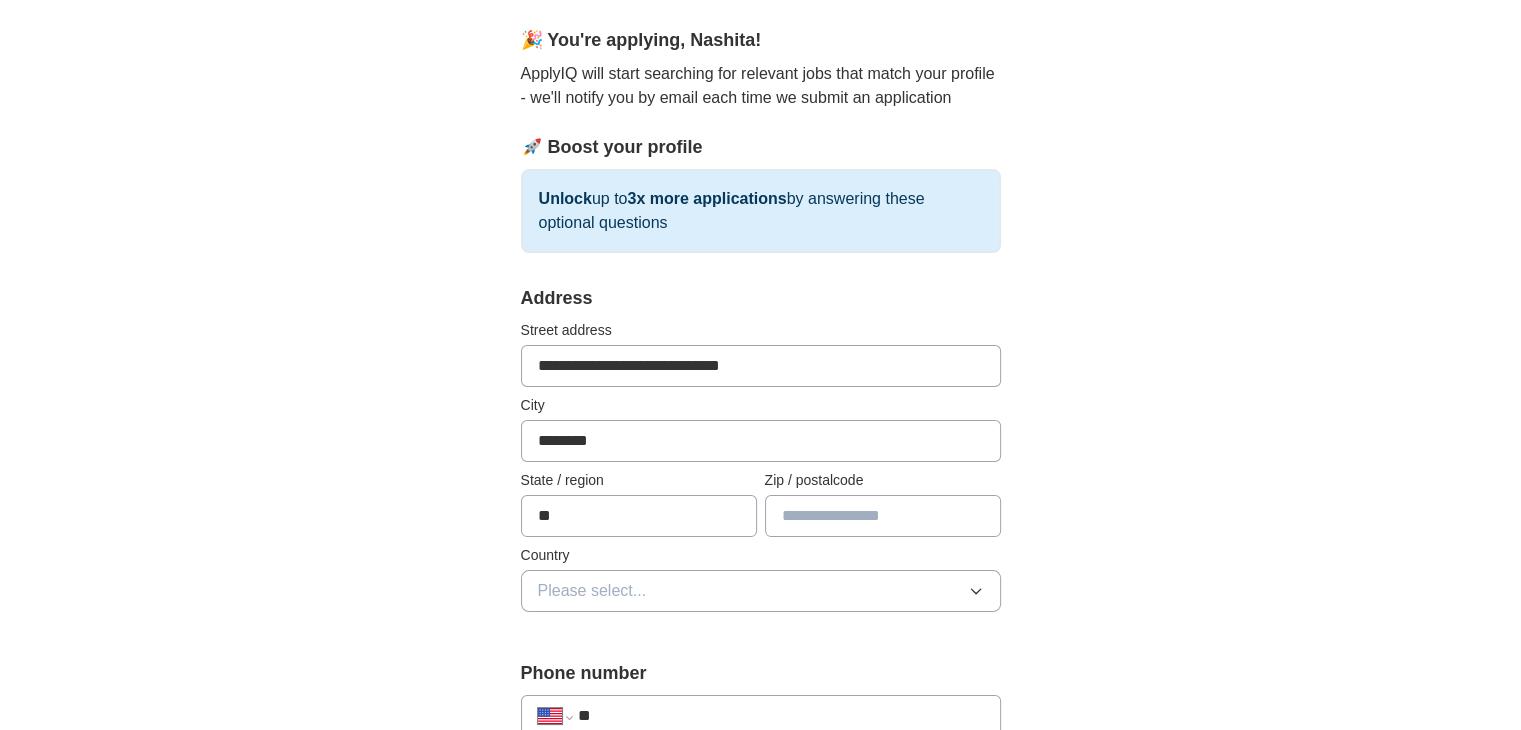 type on "*****" 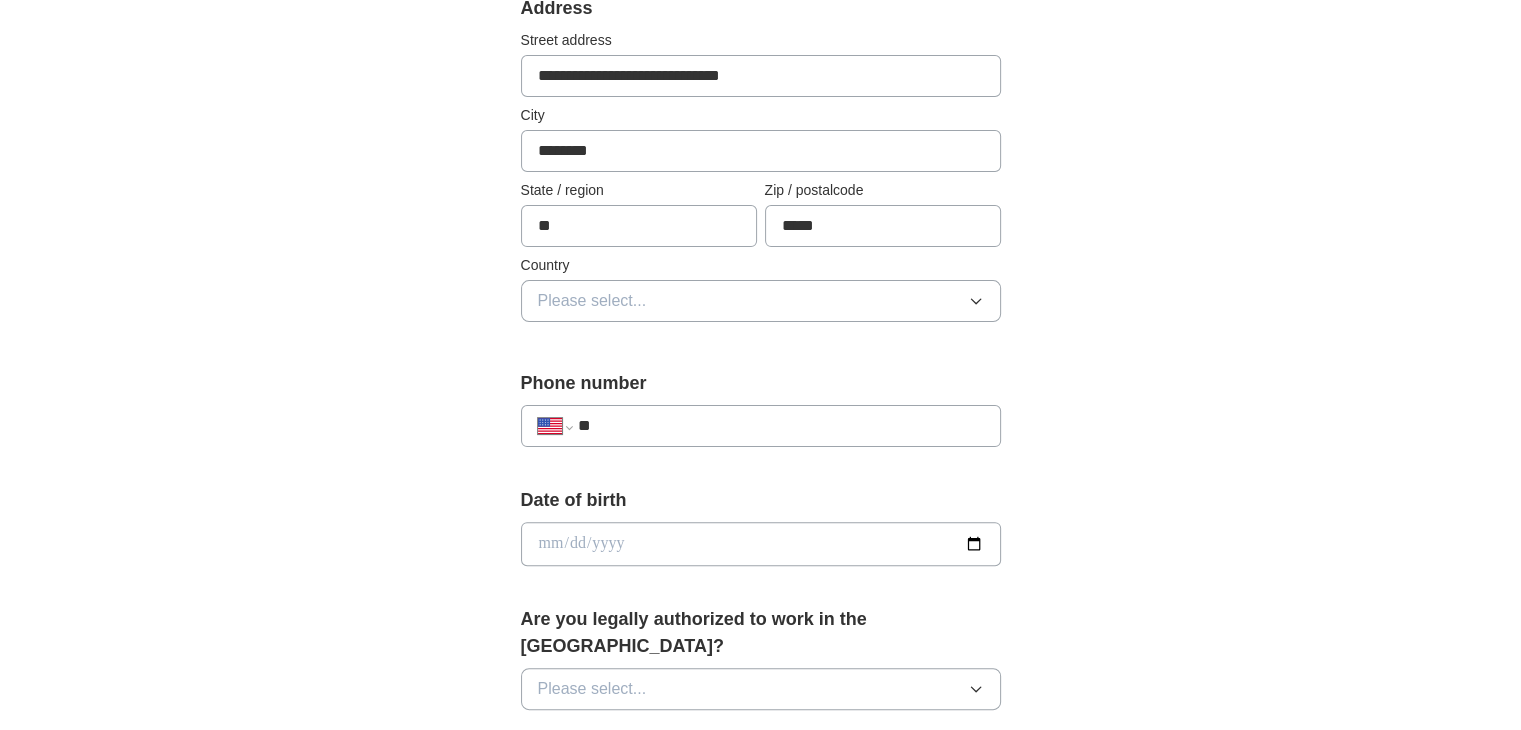 scroll, scrollTop: 500, scrollLeft: 0, axis: vertical 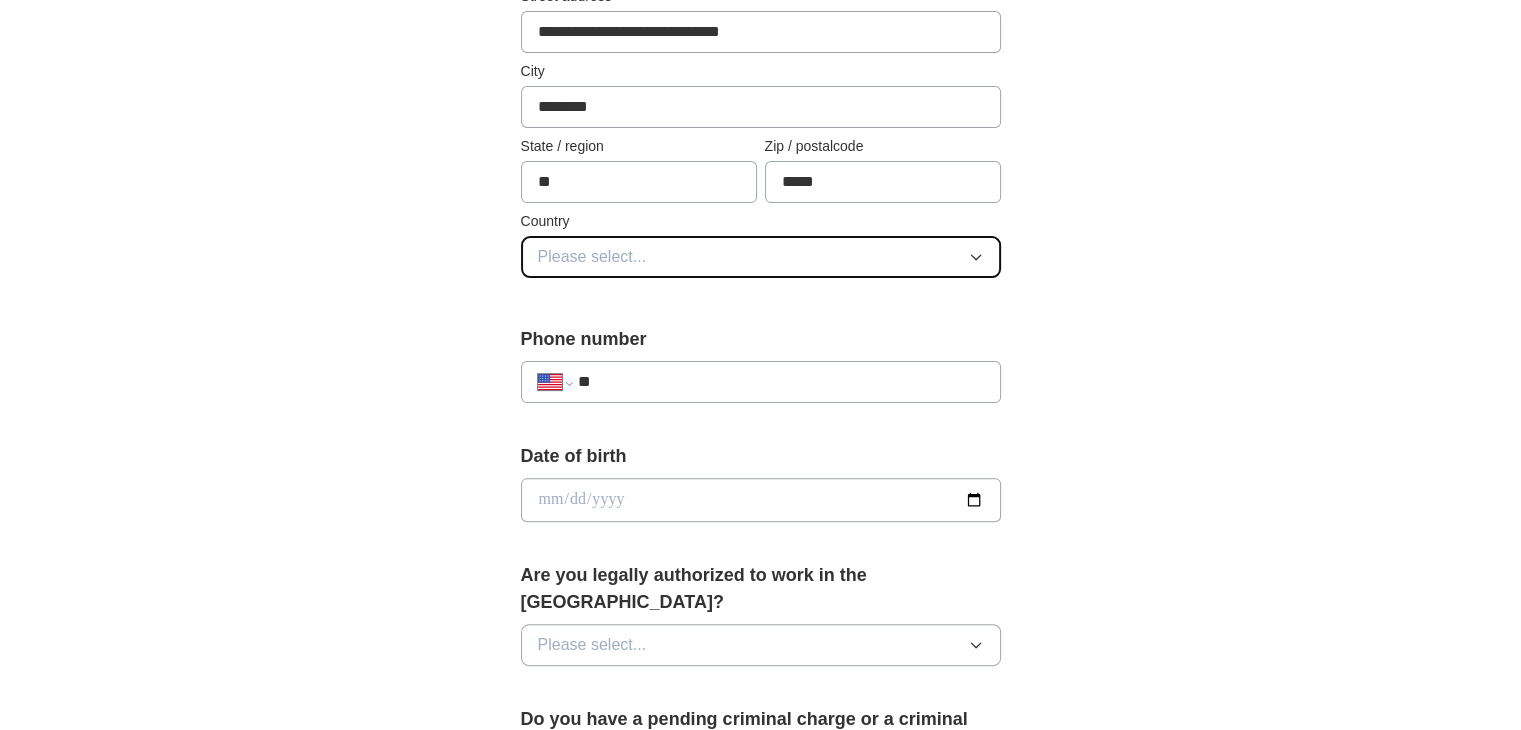 click on "Please select..." at bounding box center (592, 257) 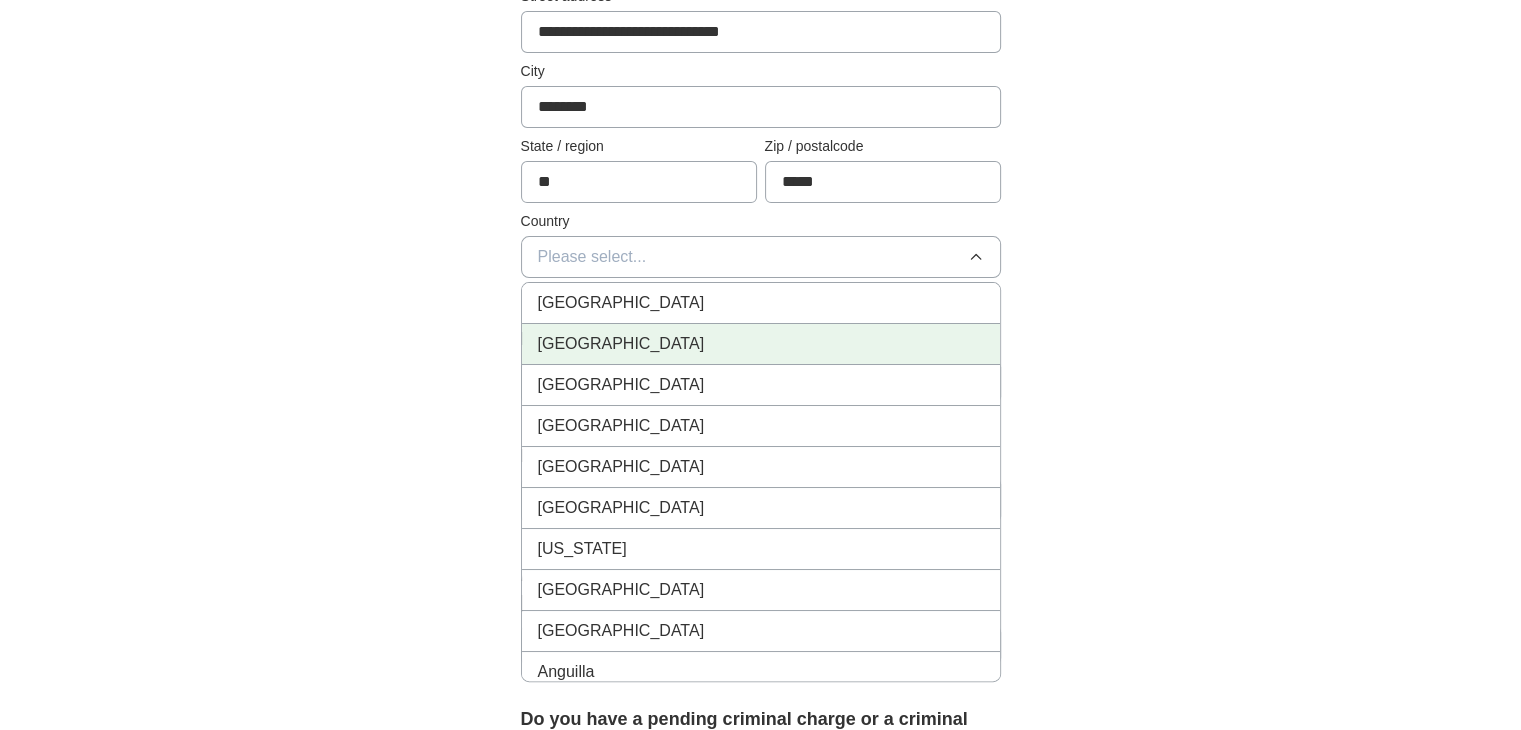 click on "United States" at bounding box center (761, 344) 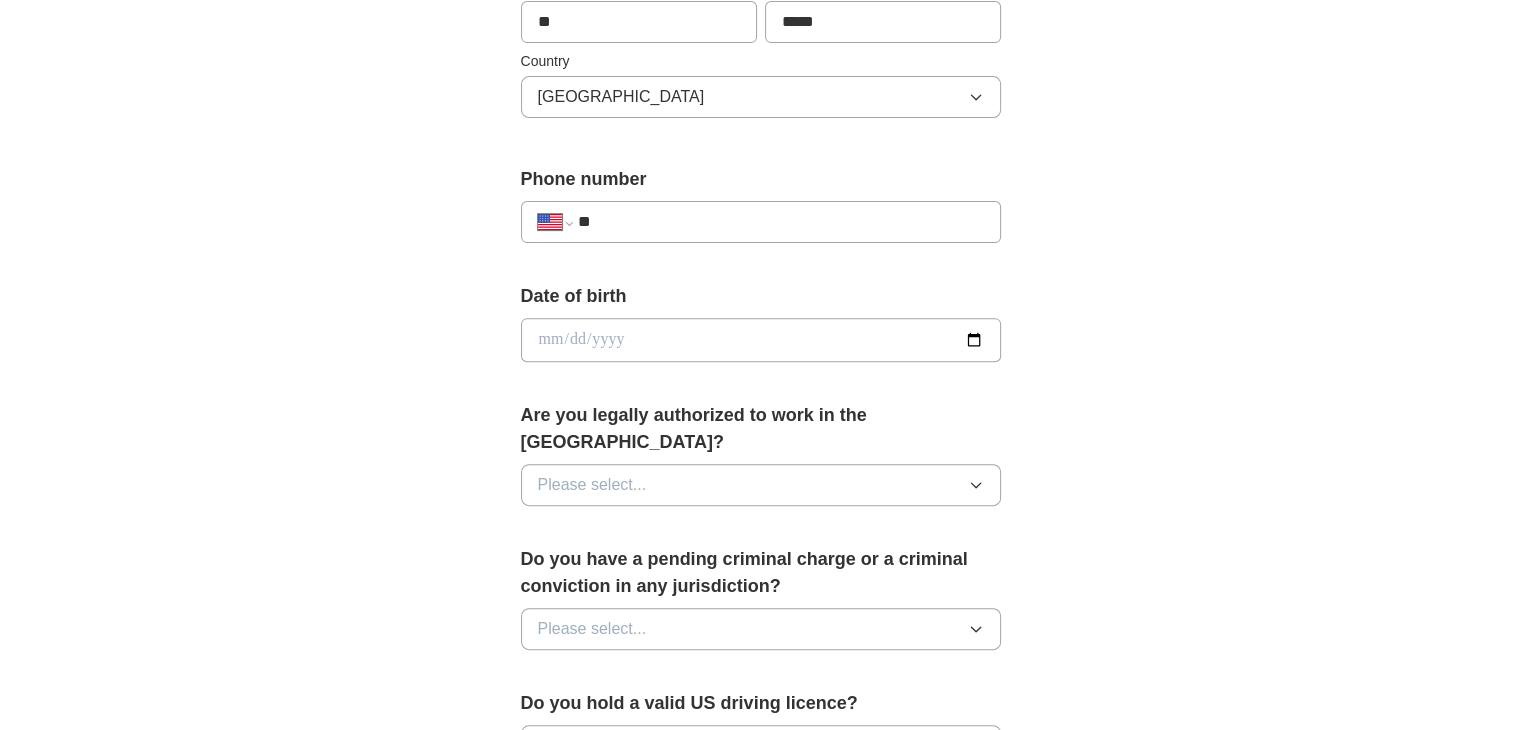 scroll, scrollTop: 666, scrollLeft: 0, axis: vertical 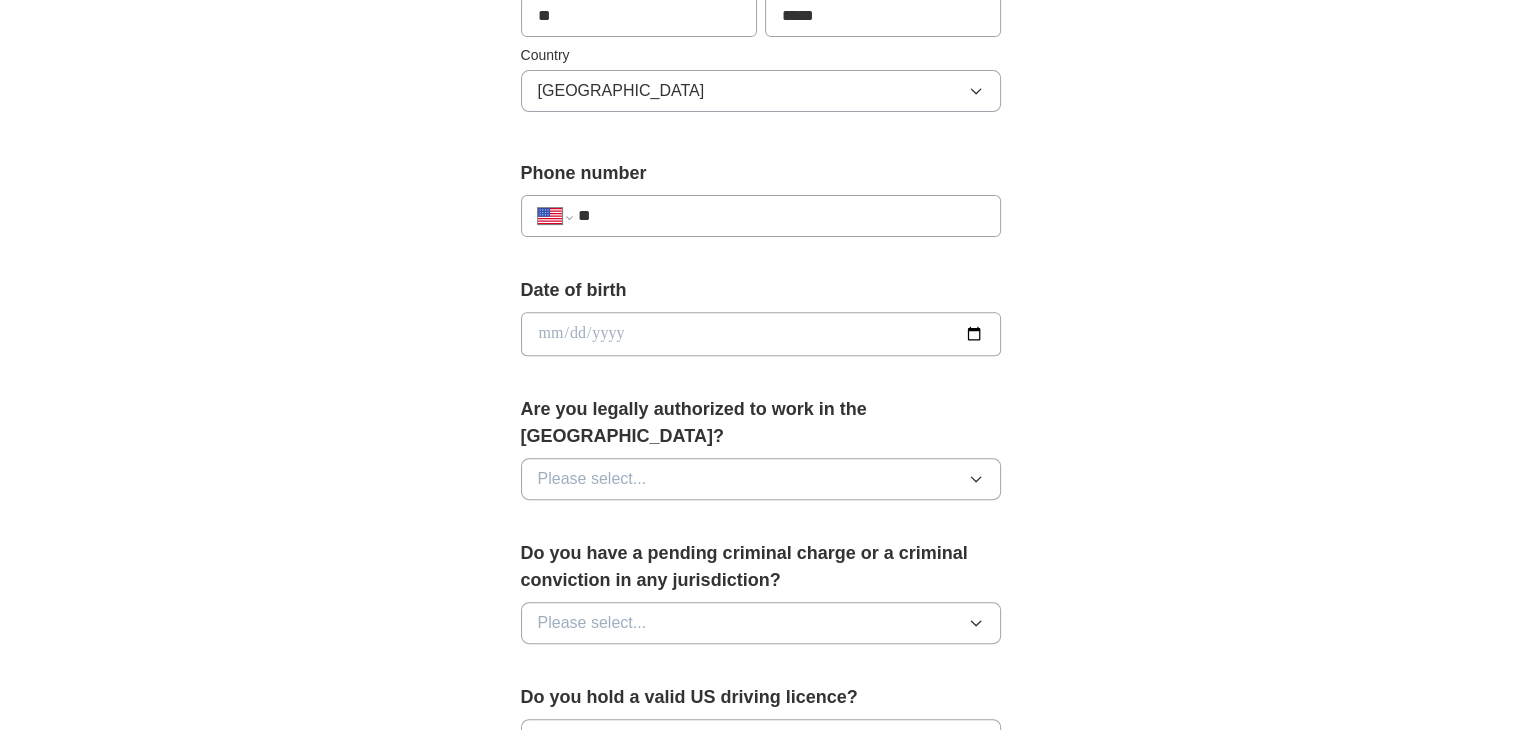 click on "**" at bounding box center [780, 216] 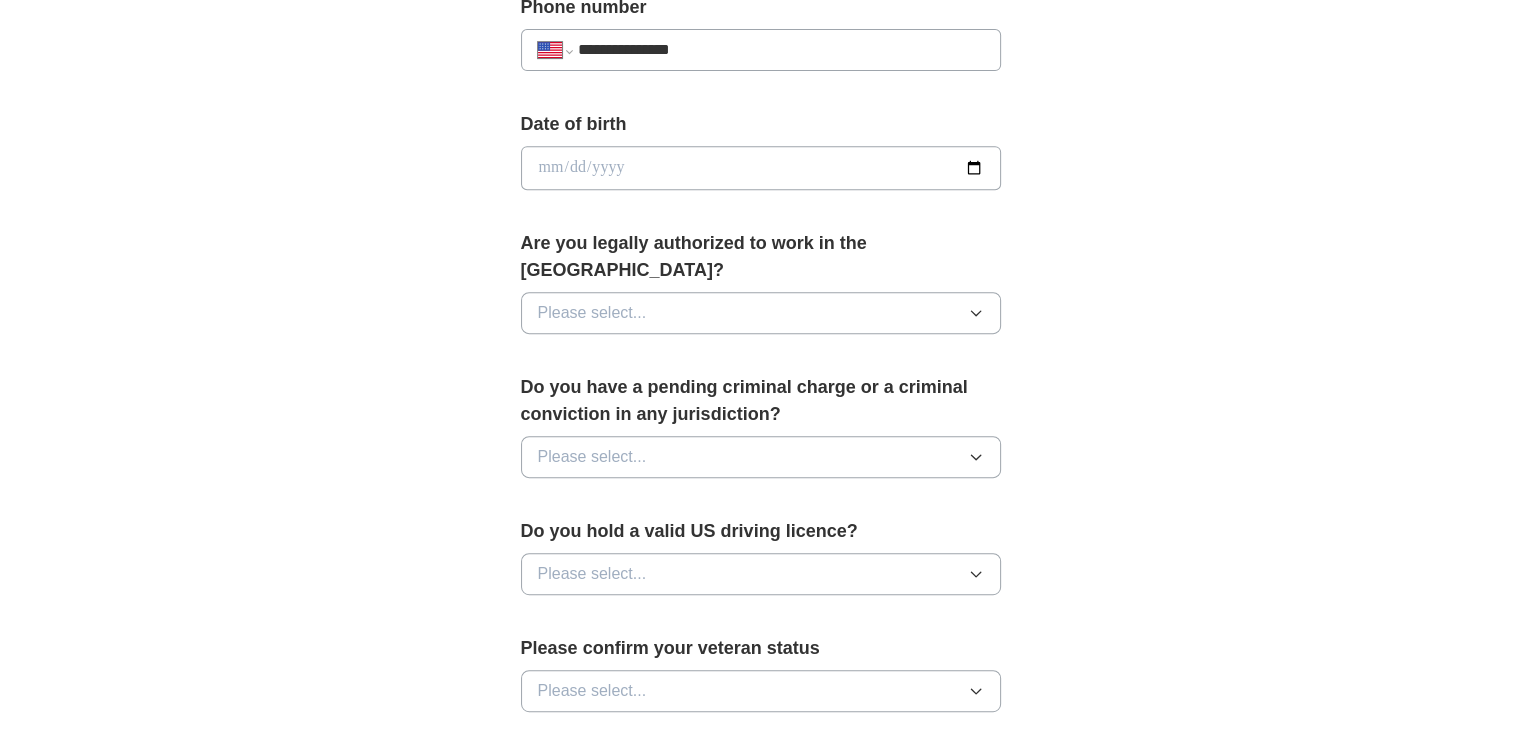 scroll, scrollTop: 833, scrollLeft: 0, axis: vertical 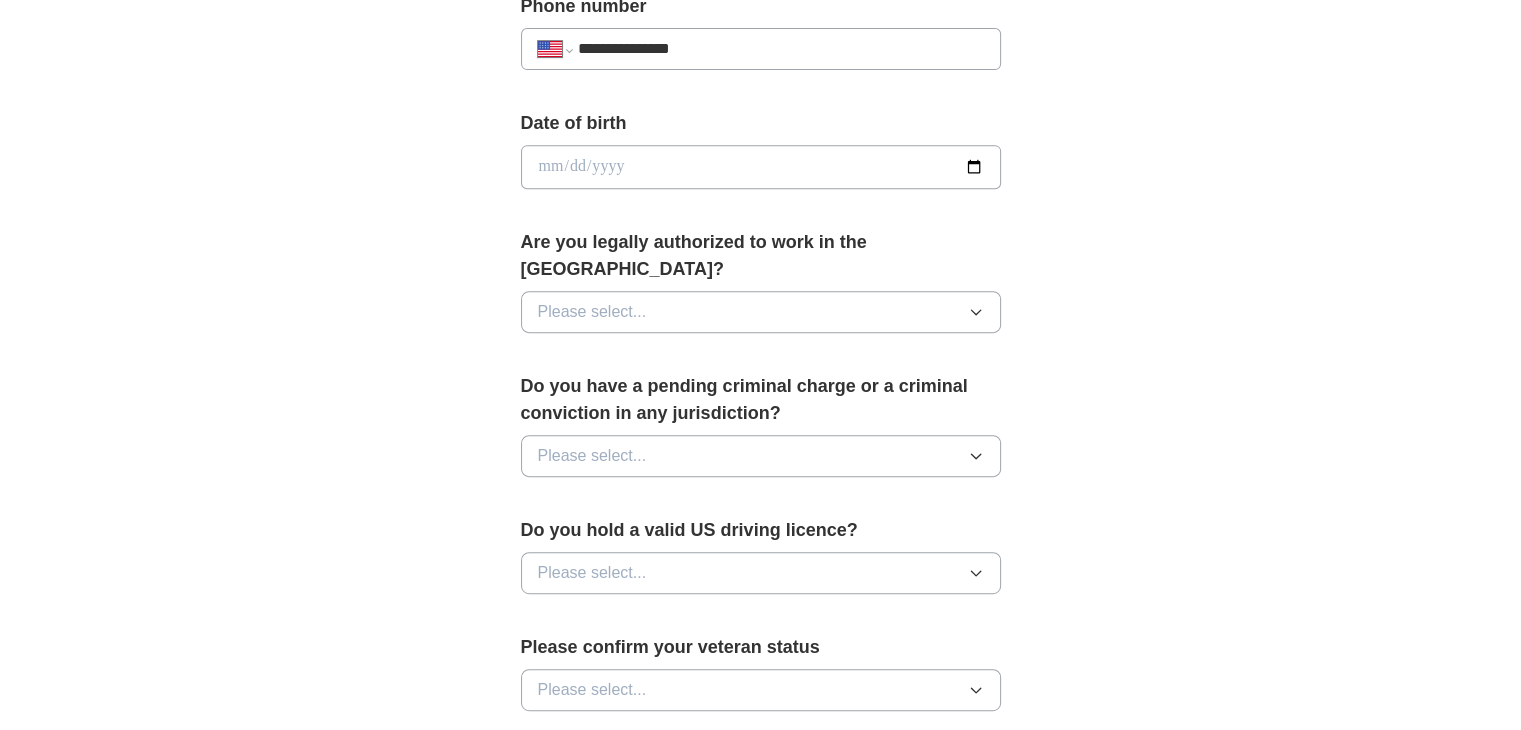 type on "**********" 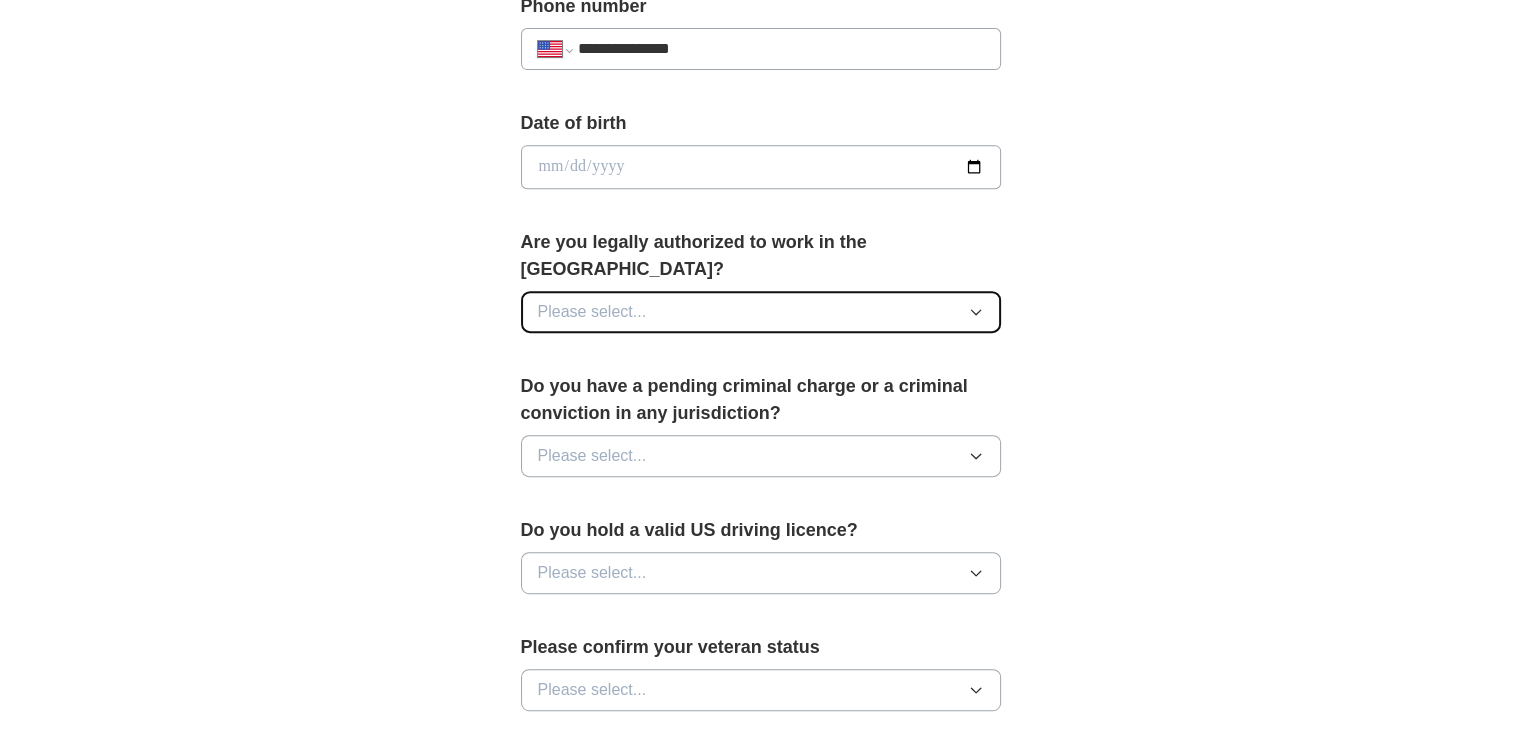 click on "Please select..." at bounding box center (761, 312) 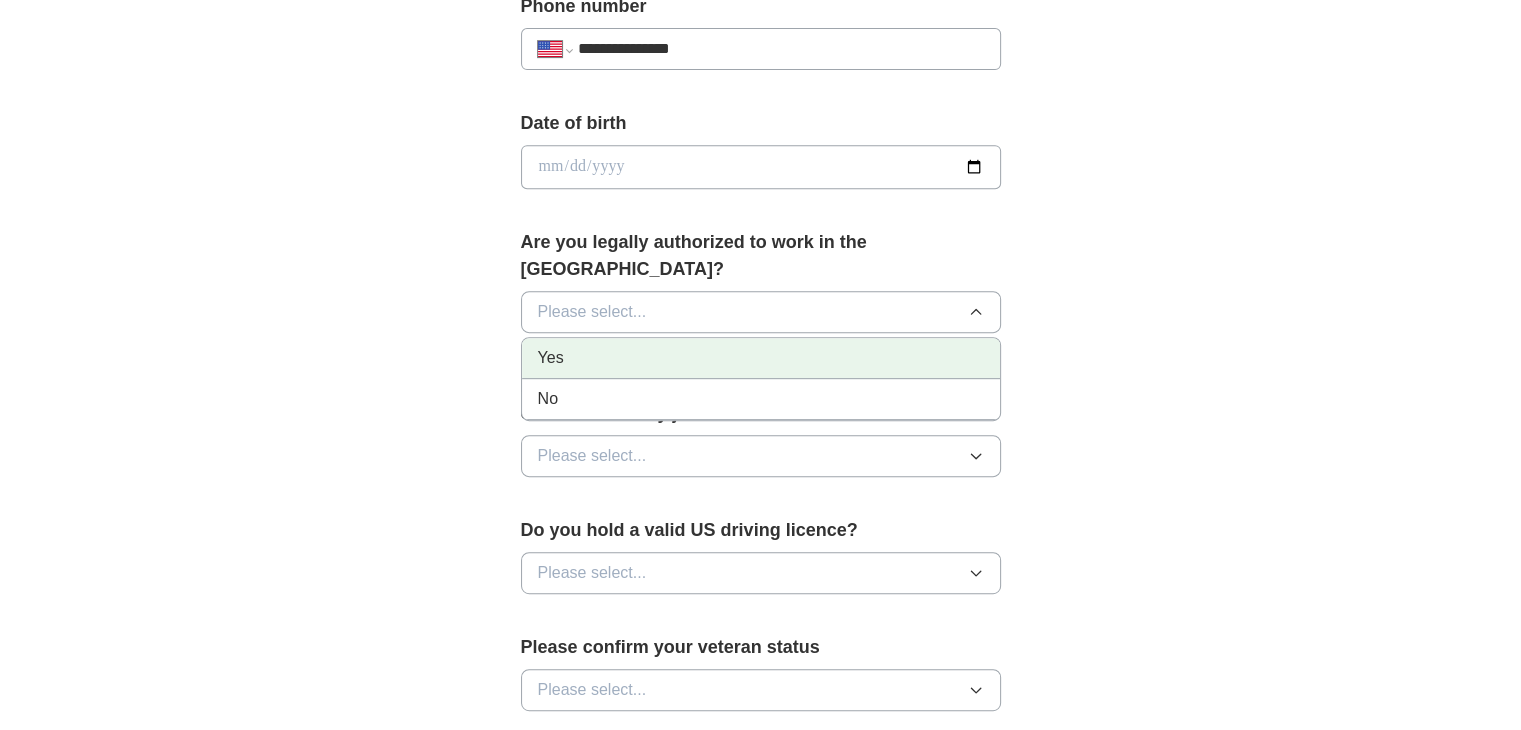 click on "Yes" at bounding box center (761, 358) 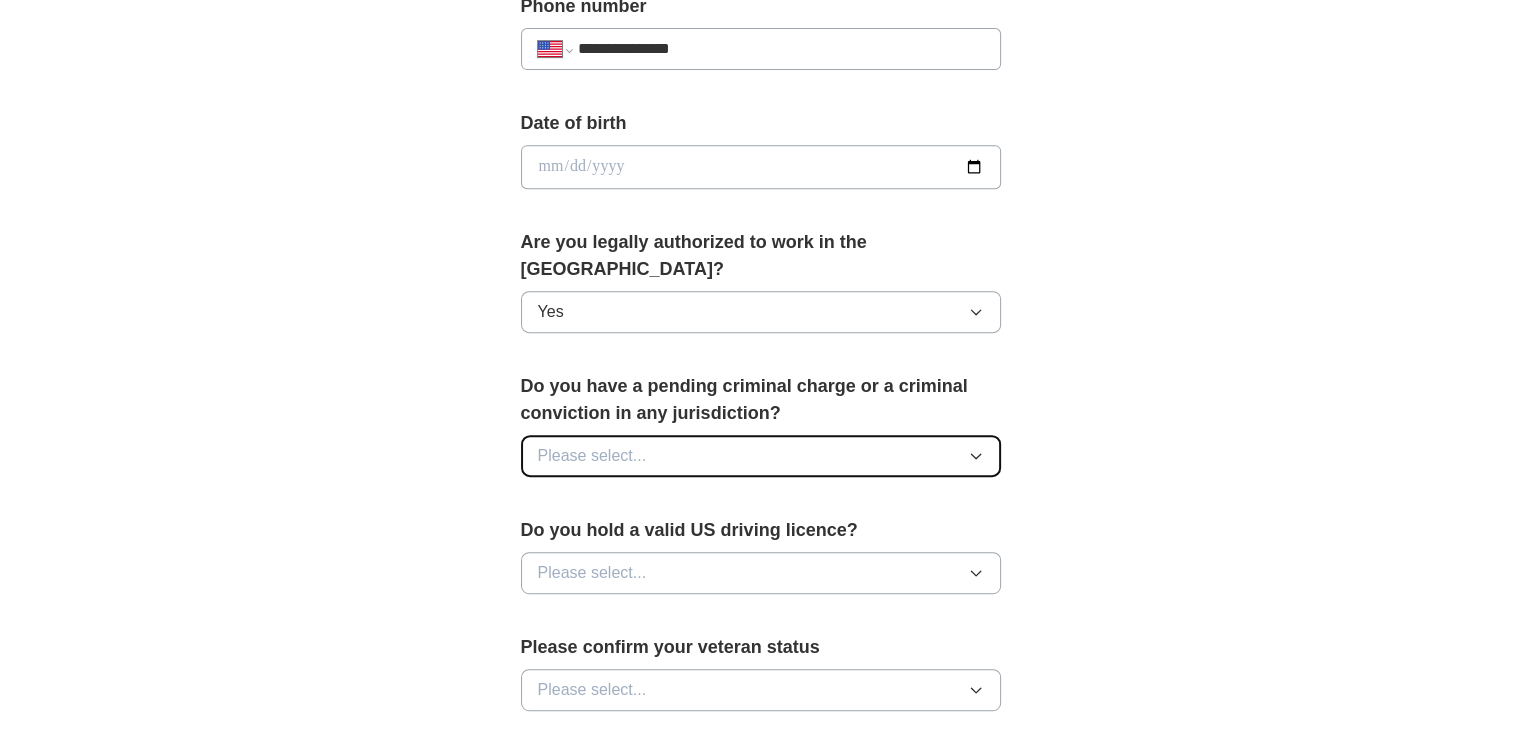 click on "Please select..." at bounding box center (761, 456) 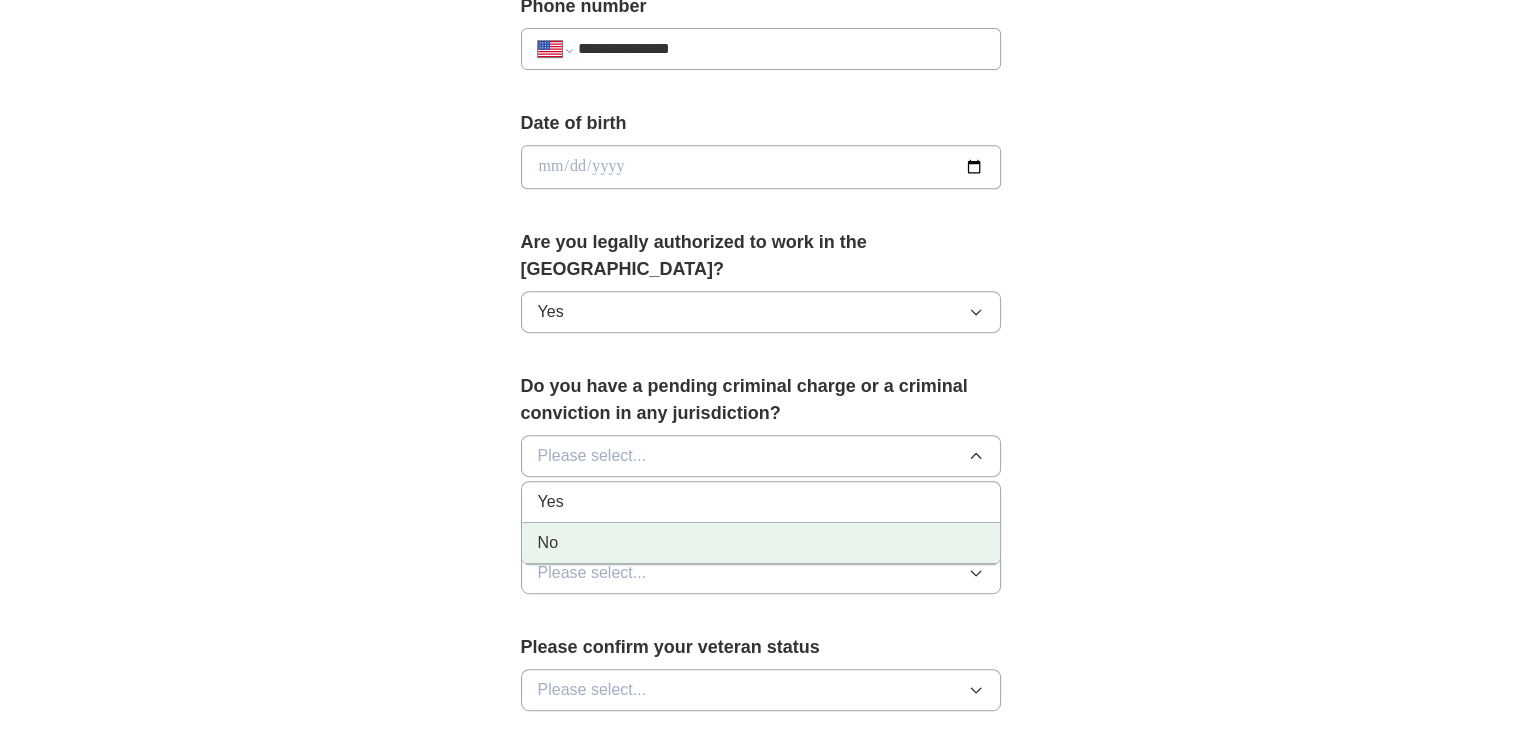 click on "No" at bounding box center [761, 543] 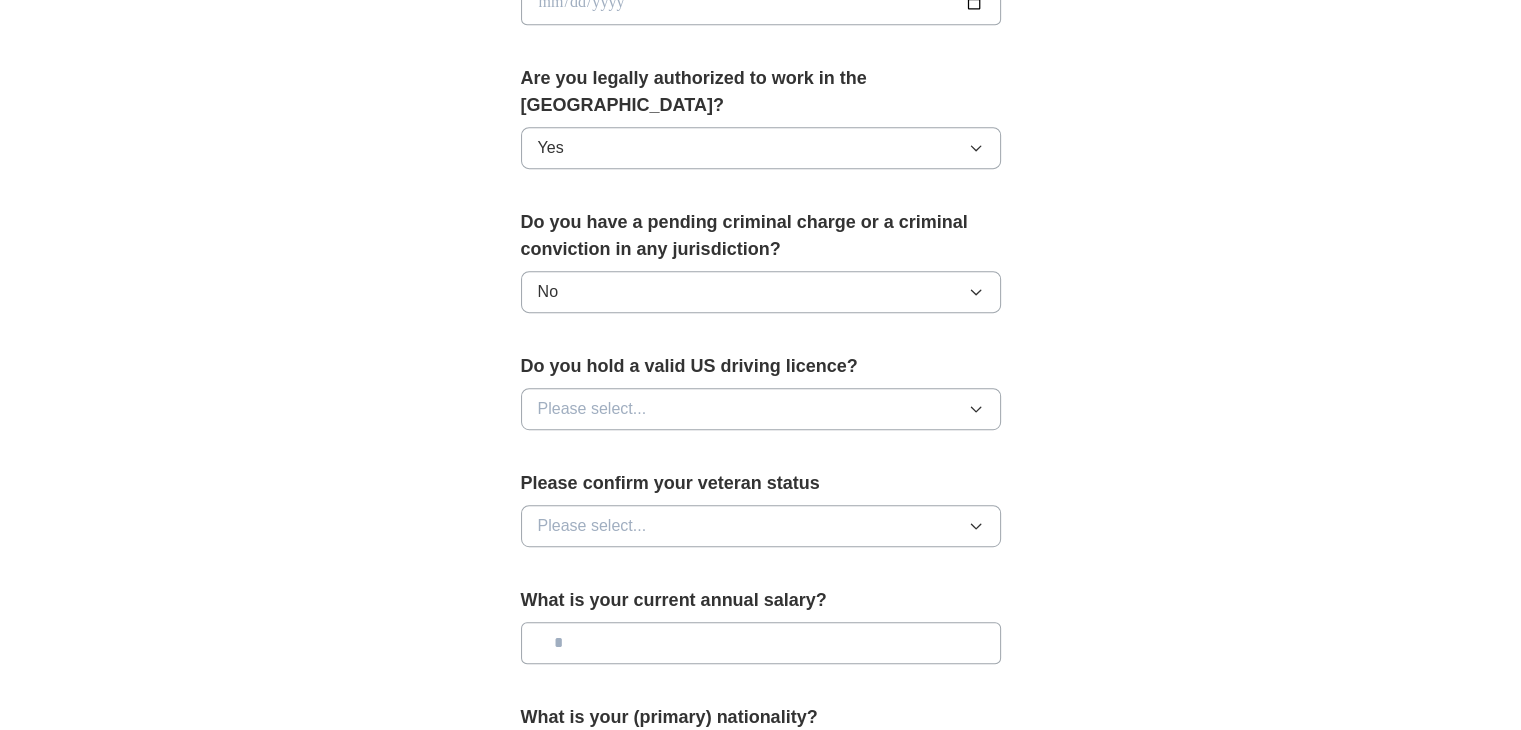 scroll, scrollTop: 1000, scrollLeft: 0, axis: vertical 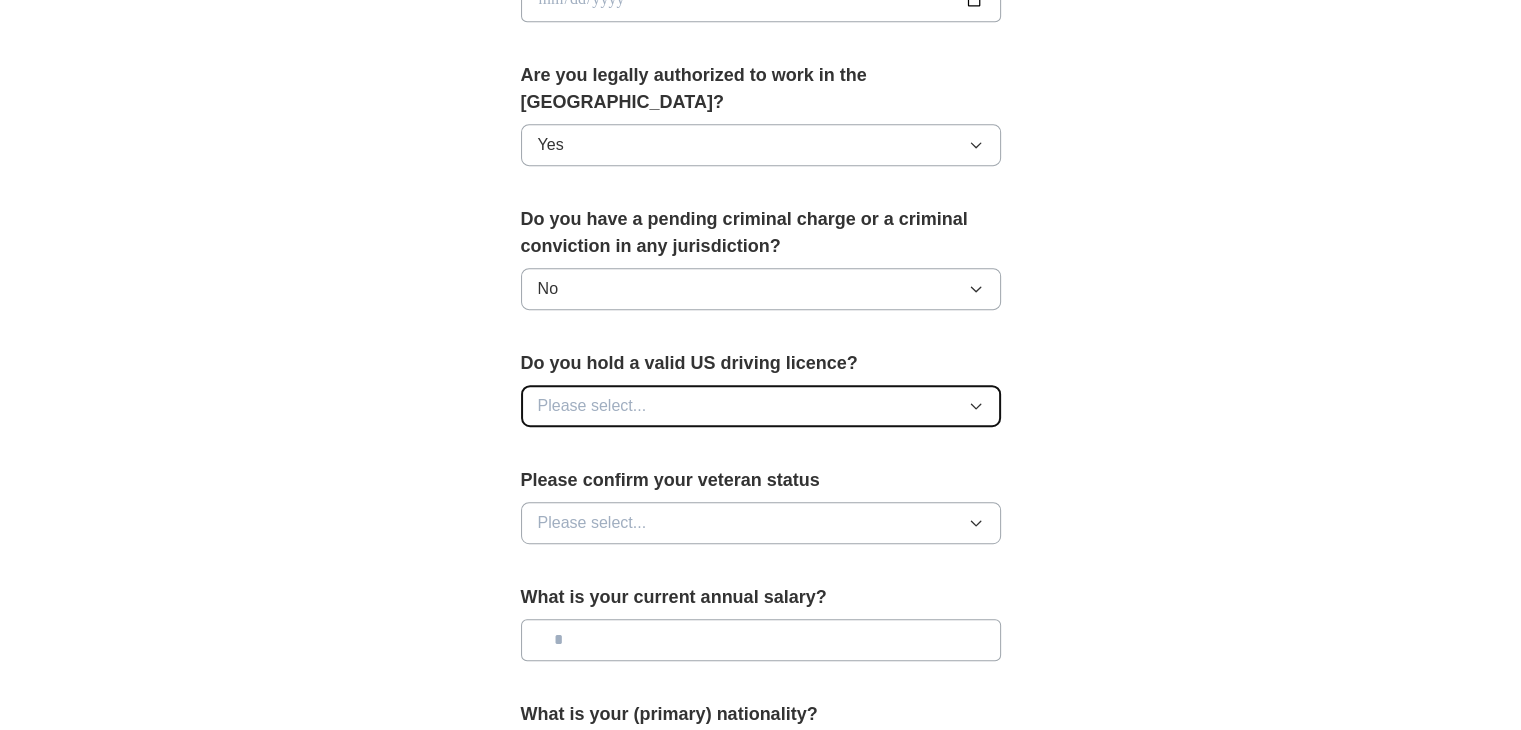 click on "Please select..." at bounding box center [761, 406] 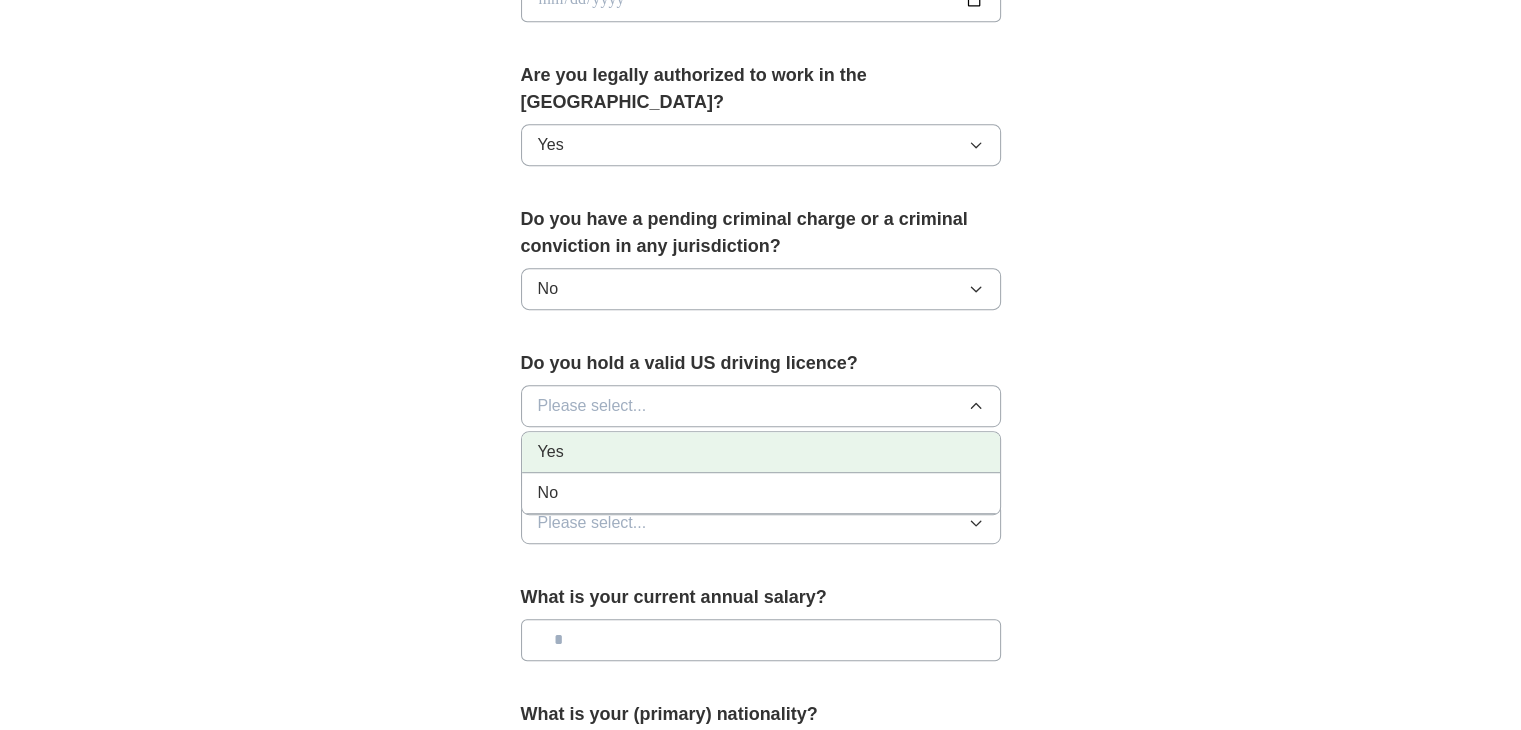 click on "Yes" at bounding box center (761, 452) 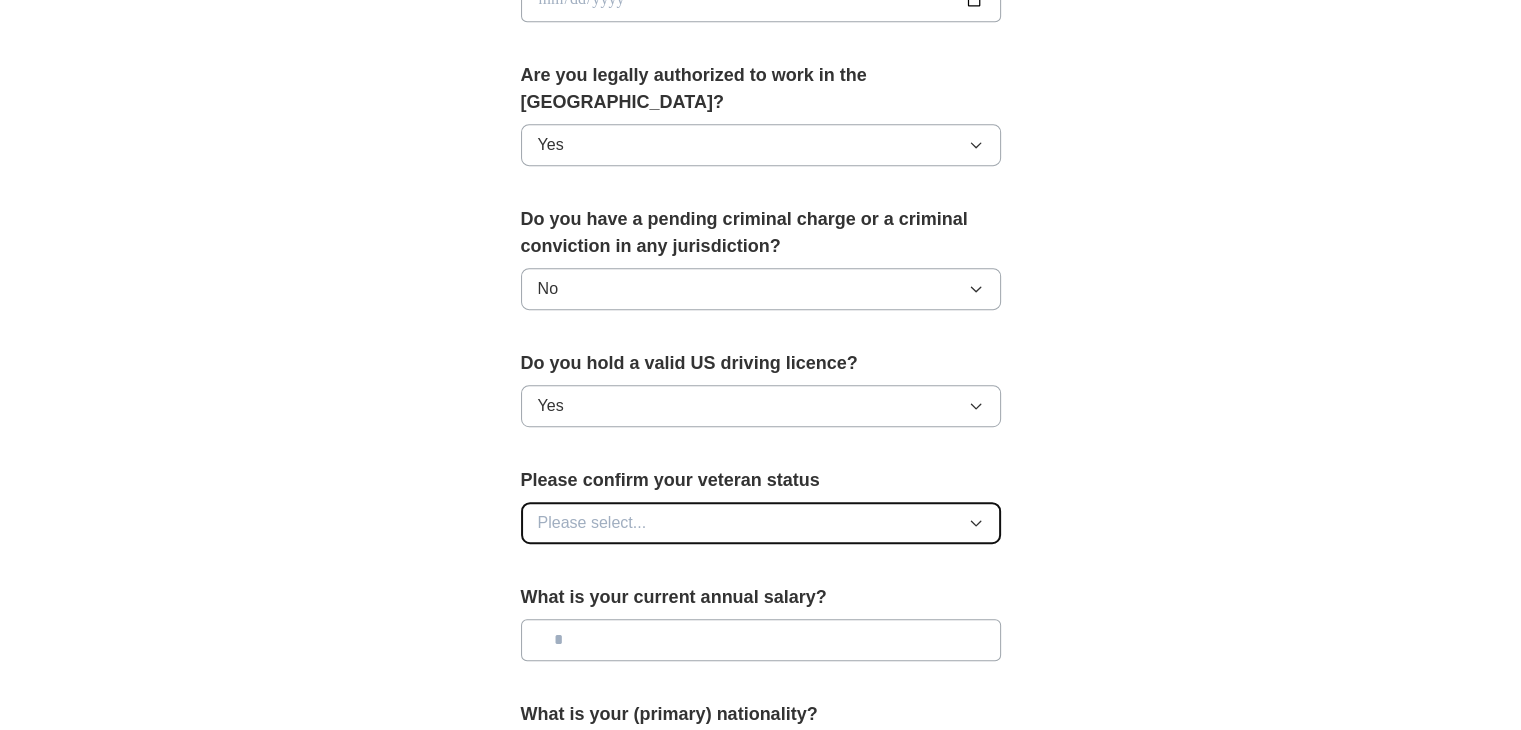 click on "Please select..." at bounding box center [761, 523] 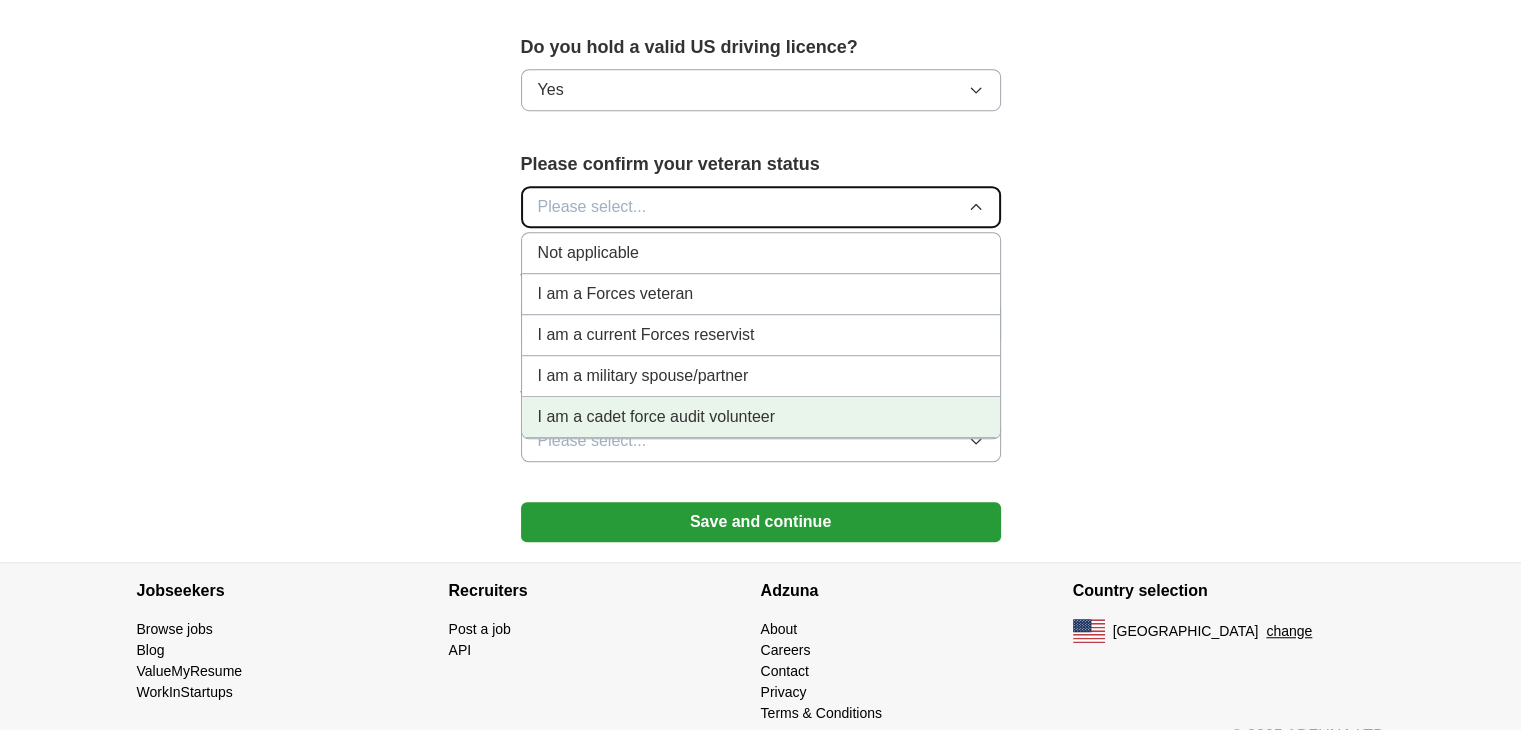 scroll, scrollTop: 1317, scrollLeft: 0, axis: vertical 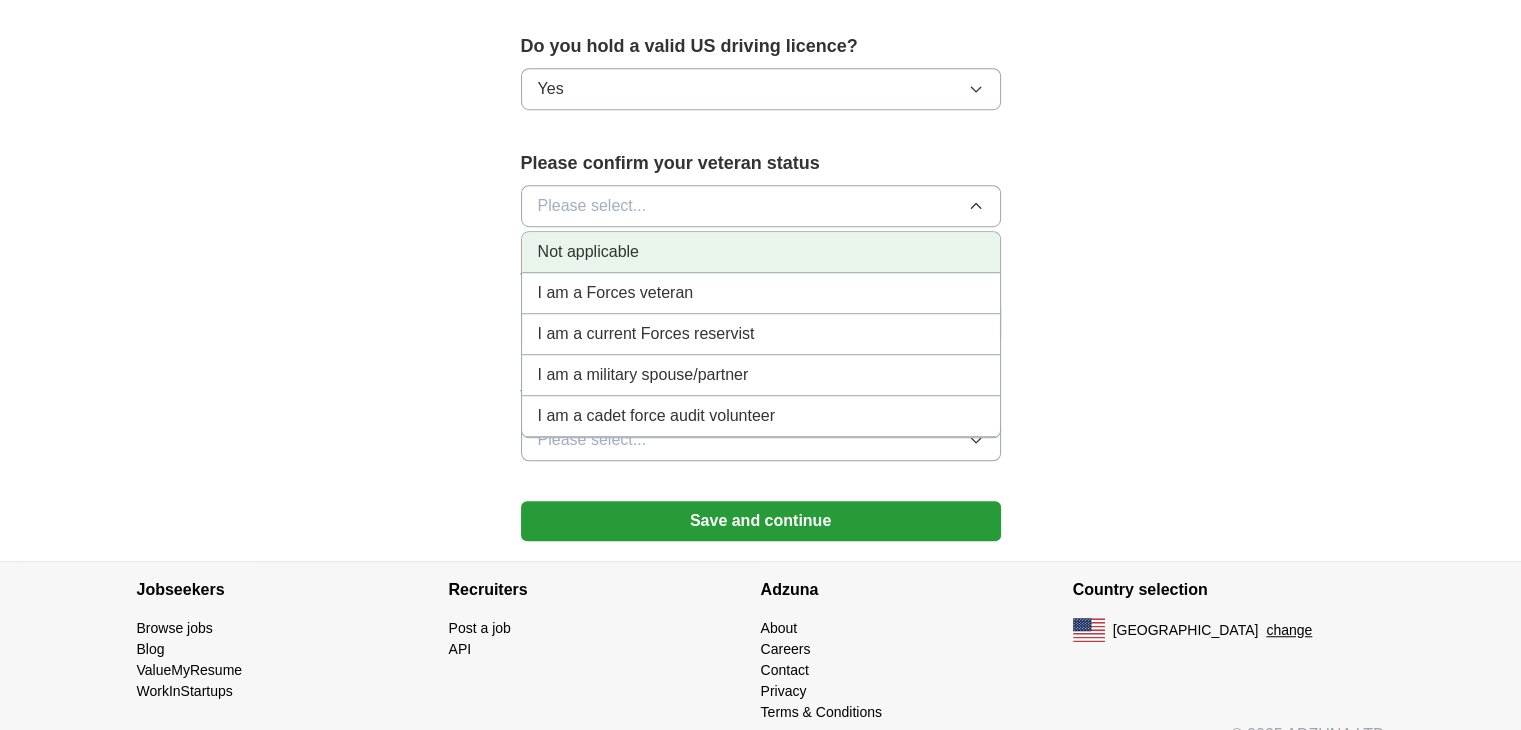 click on "Not applicable" at bounding box center (761, 252) 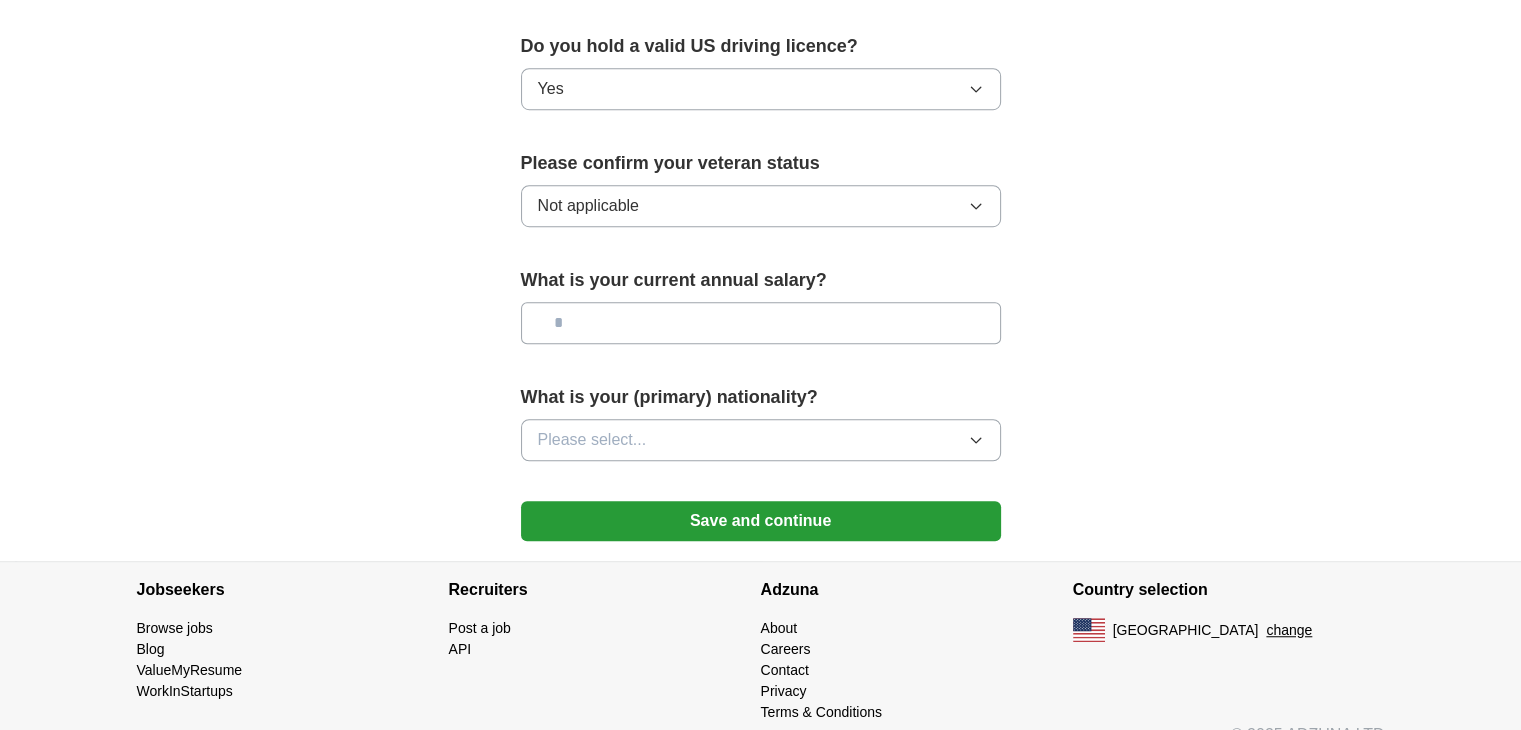 click at bounding box center [761, 323] 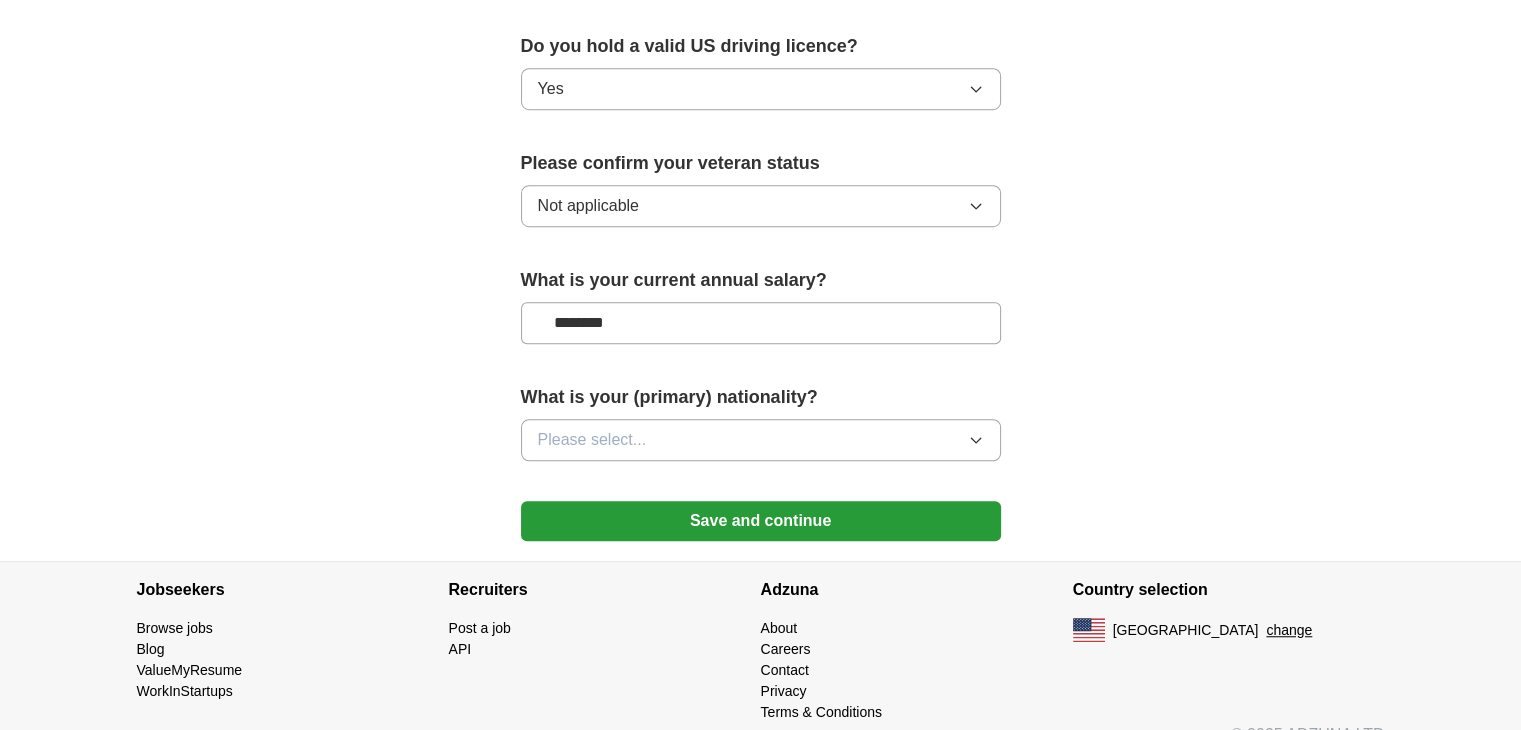 type on "********" 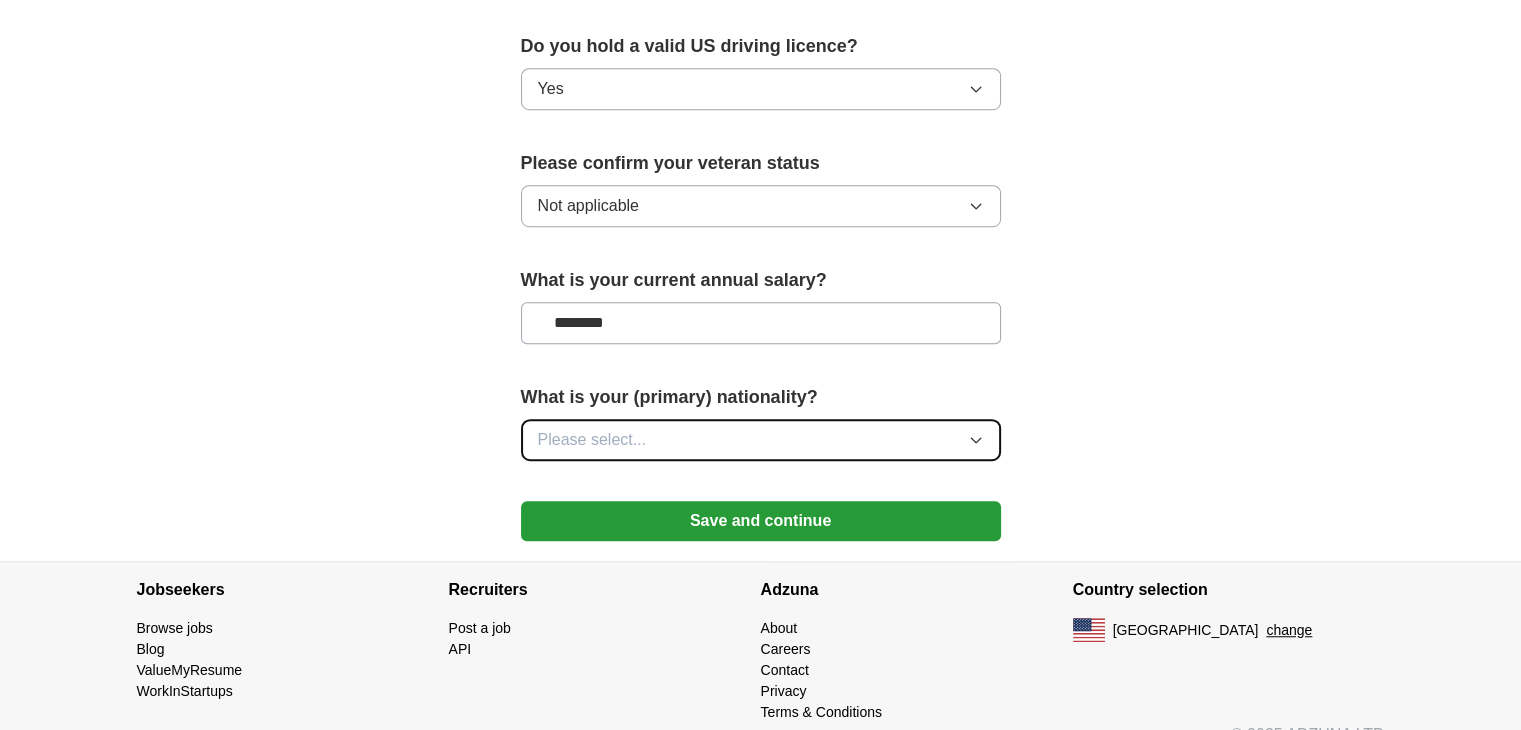 click on "Please select..." at bounding box center (761, 440) 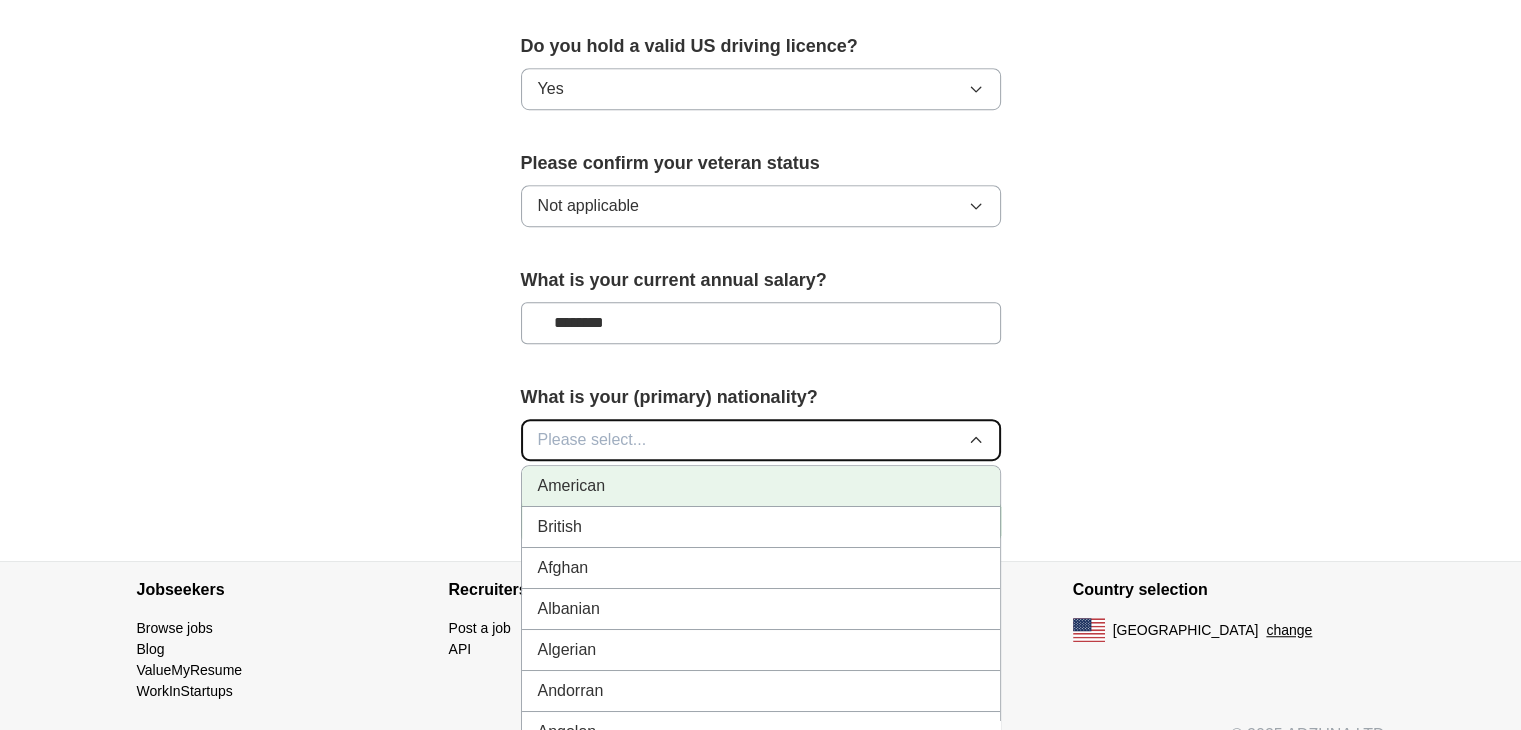 type 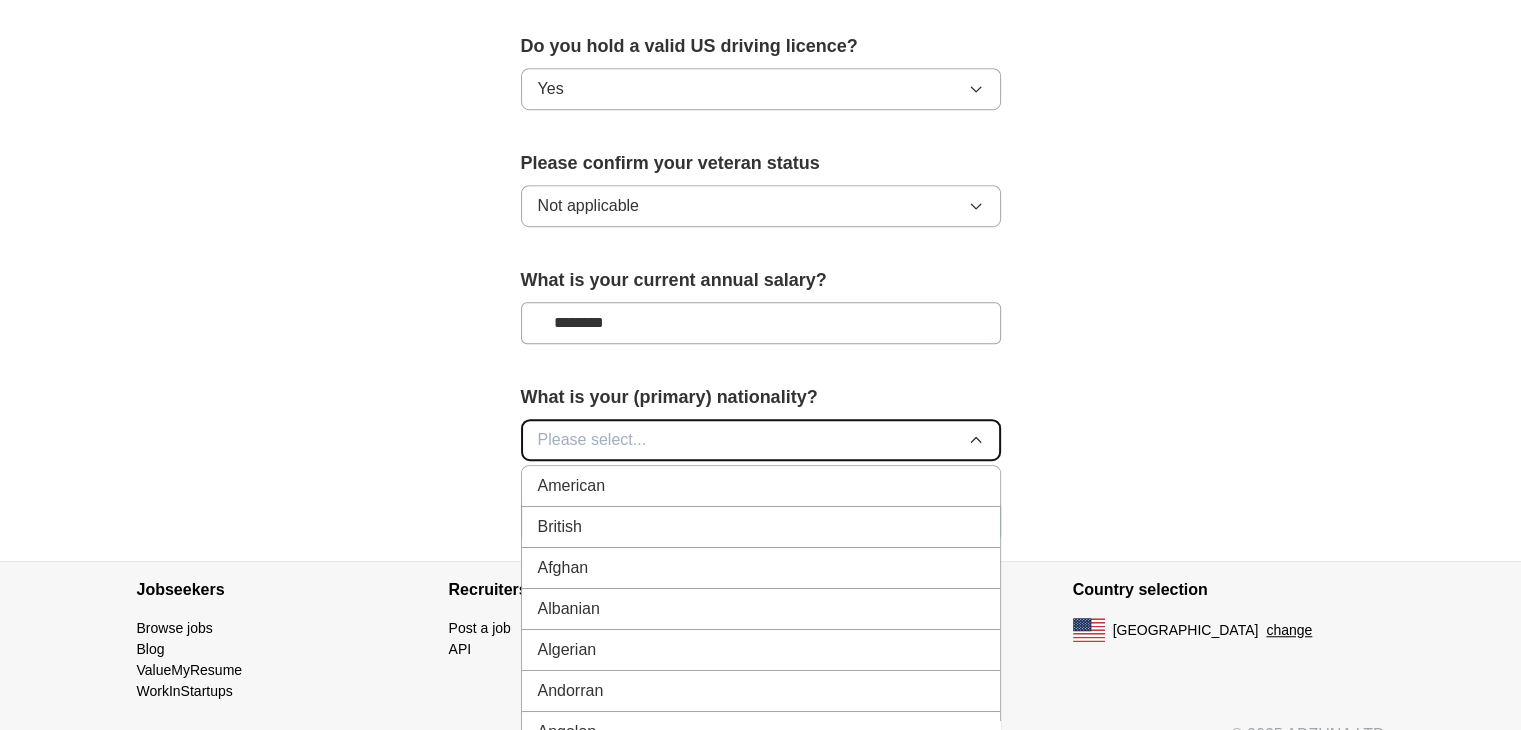 click on "Please select..." at bounding box center (592, 440) 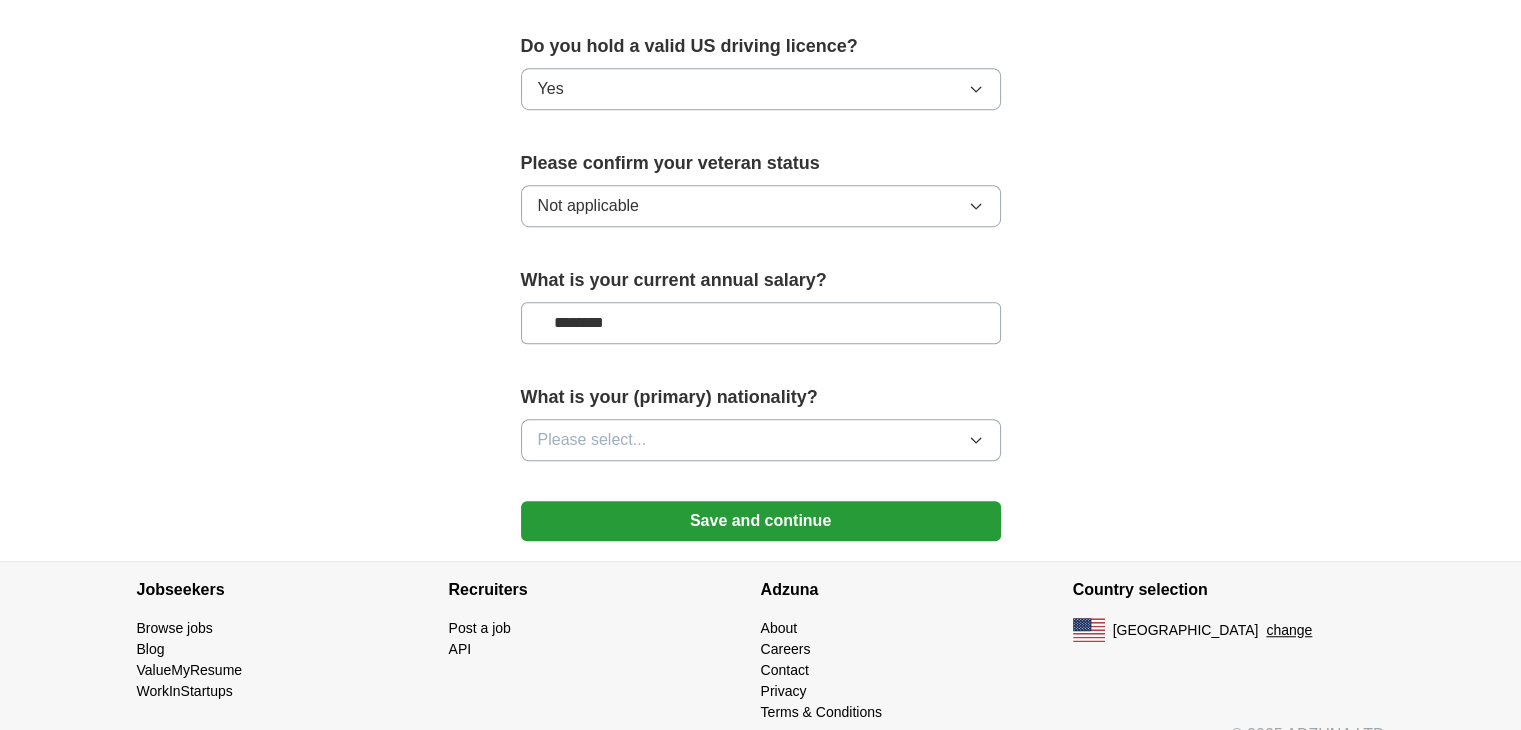 drag, startPoint x: 586, startPoint y: 288, endPoint x: 564, endPoint y: 298, distance: 24.166092 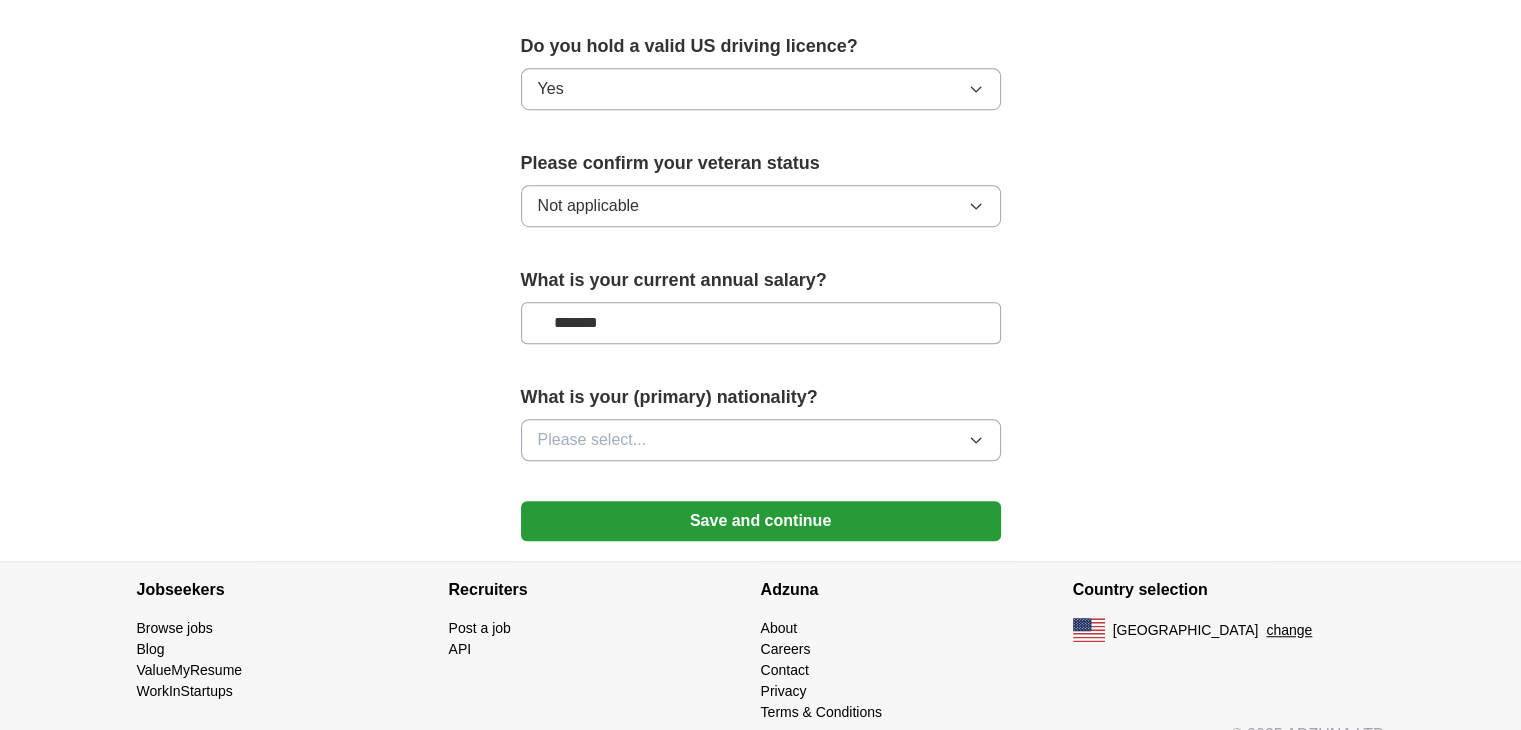 type on "*******" 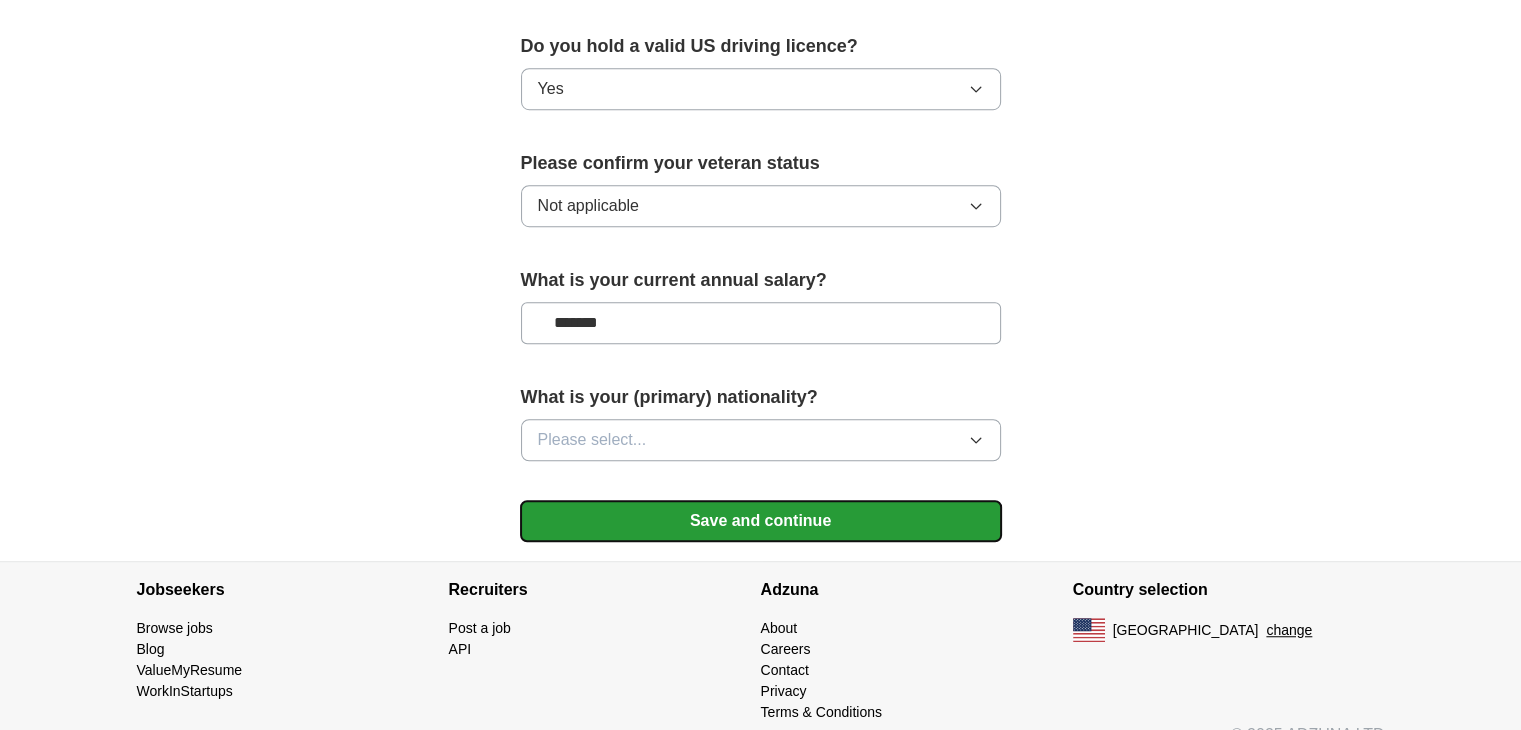 click on "Save and continue" at bounding box center (761, 521) 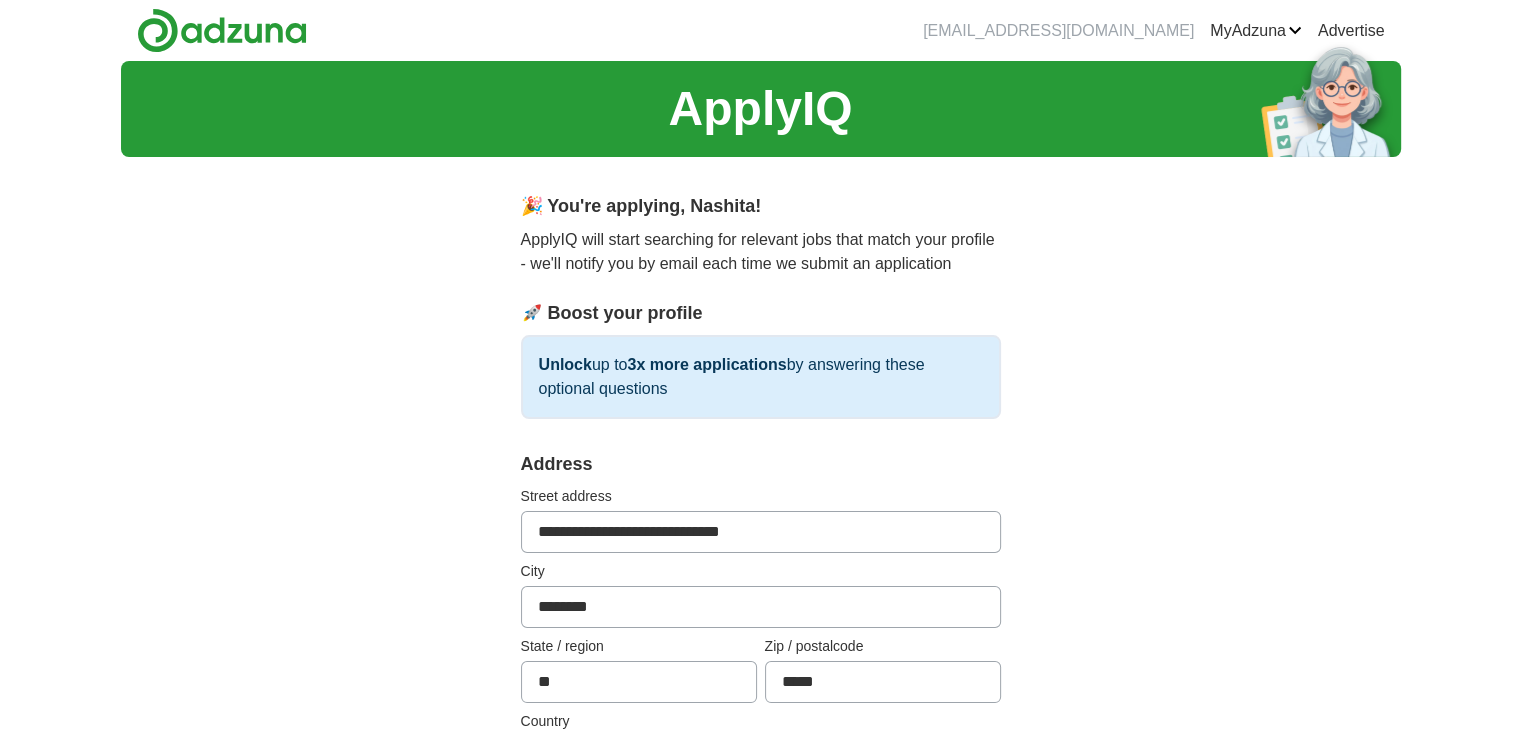 scroll, scrollTop: 342, scrollLeft: 0, axis: vertical 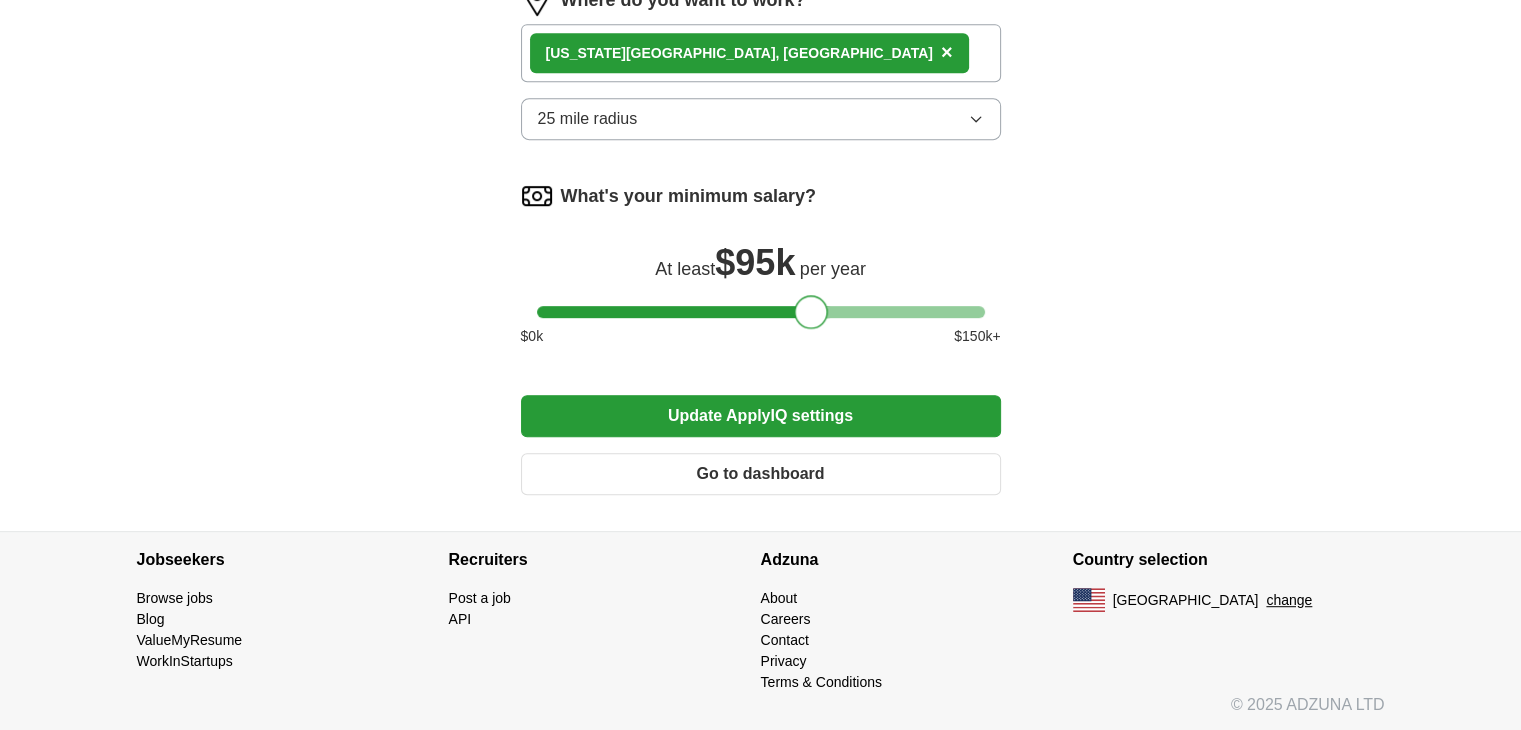 drag, startPoint x: 533, startPoint y: 303, endPoint x: 796, endPoint y: 294, distance: 263.15396 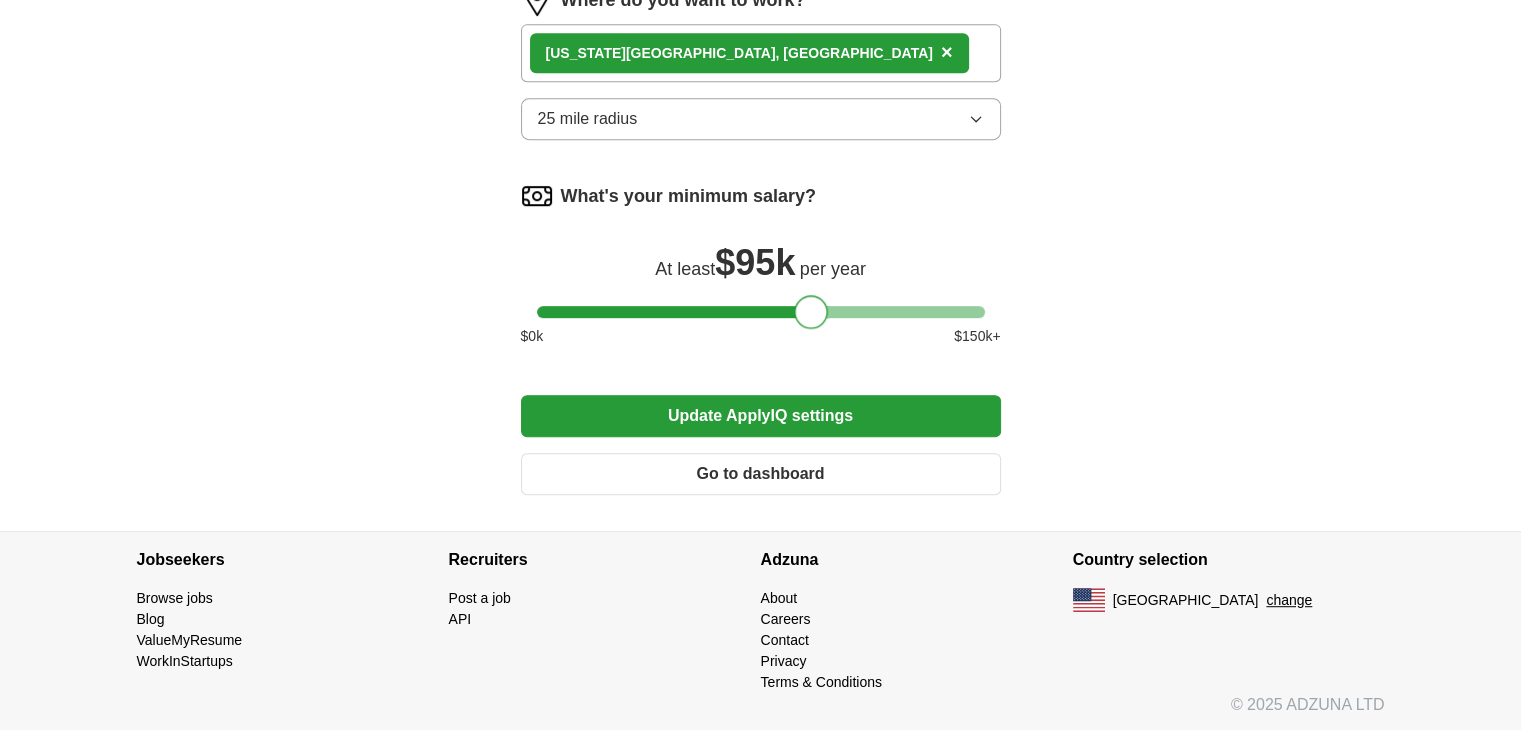 click on "What's your minimum salary? At least  $ 95k   per year $ 0 k $ 150 k+" at bounding box center [761, 271] 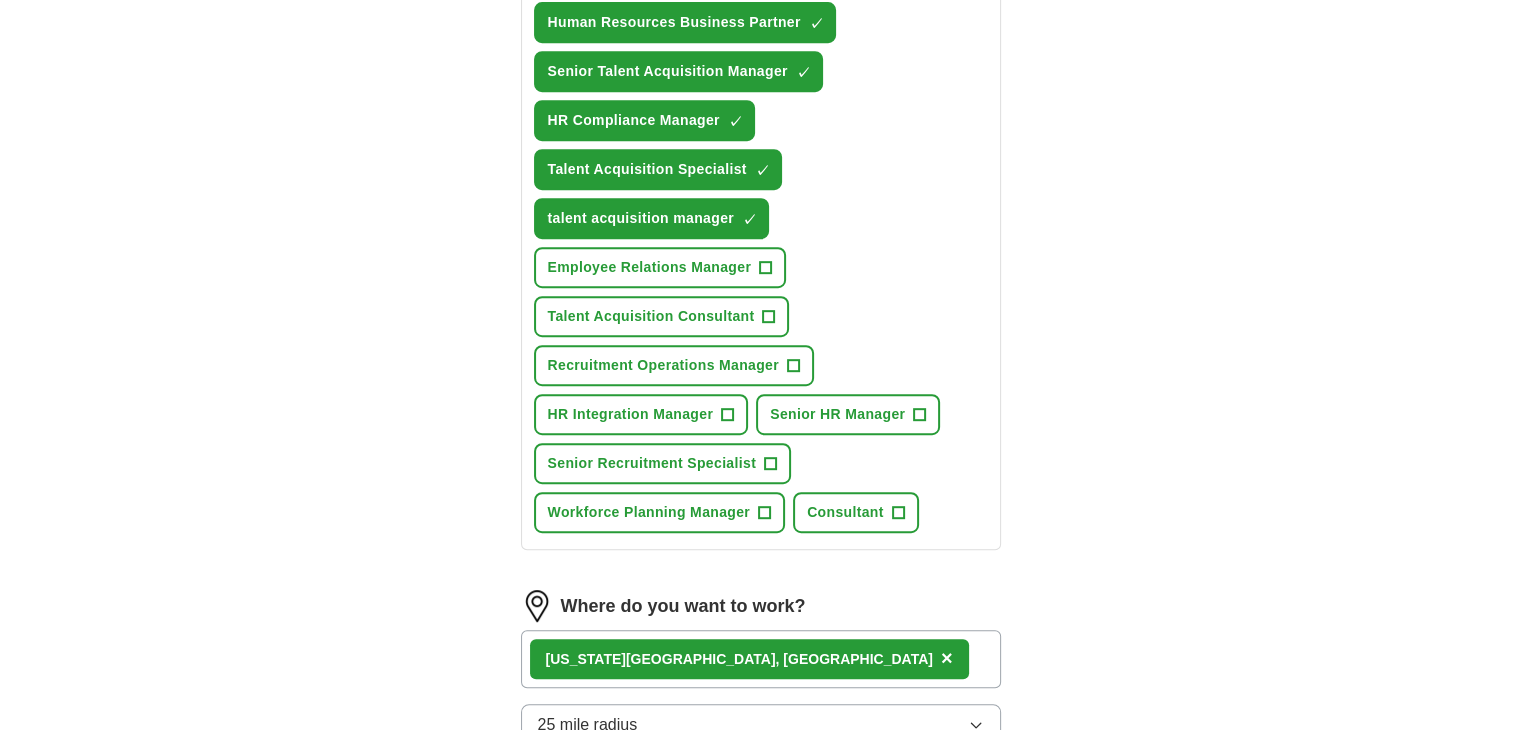 scroll, scrollTop: 1542, scrollLeft: 0, axis: vertical 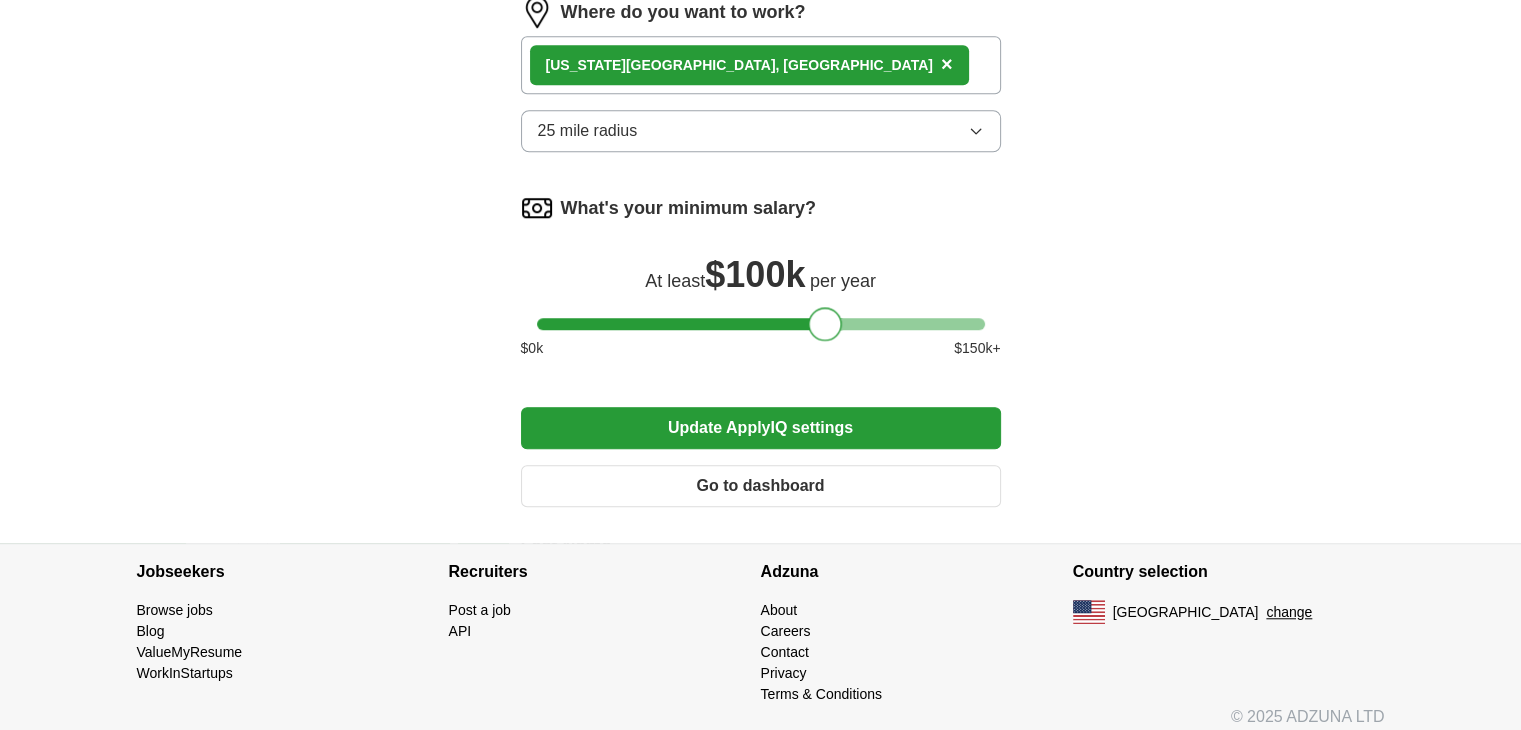 drag, startPoint x: 805, startPoint y: 309, endPoint x: 820, endPoint y: 309, distance: 15 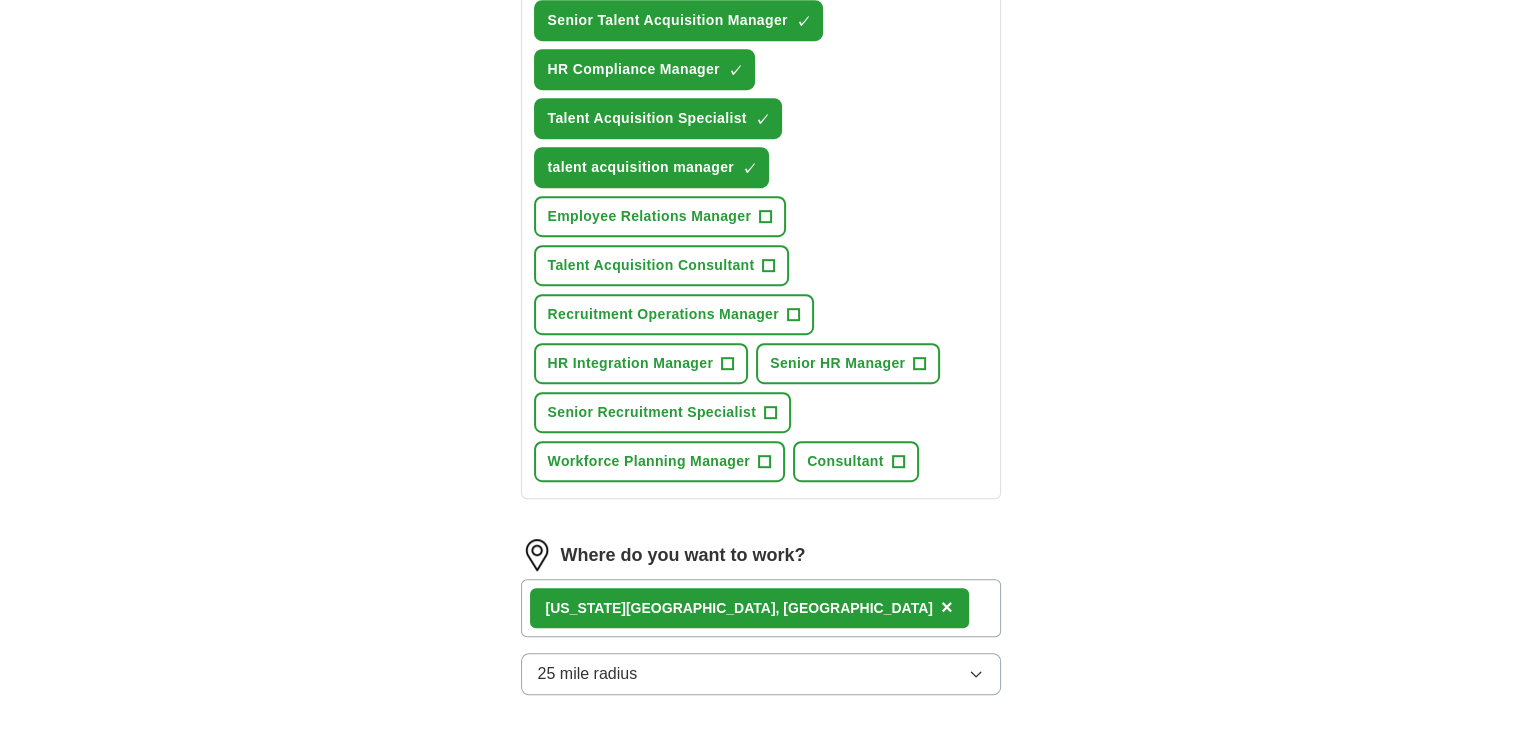 scroll, scrollTop: 1376, scrollLeft: 0, axis: vertical 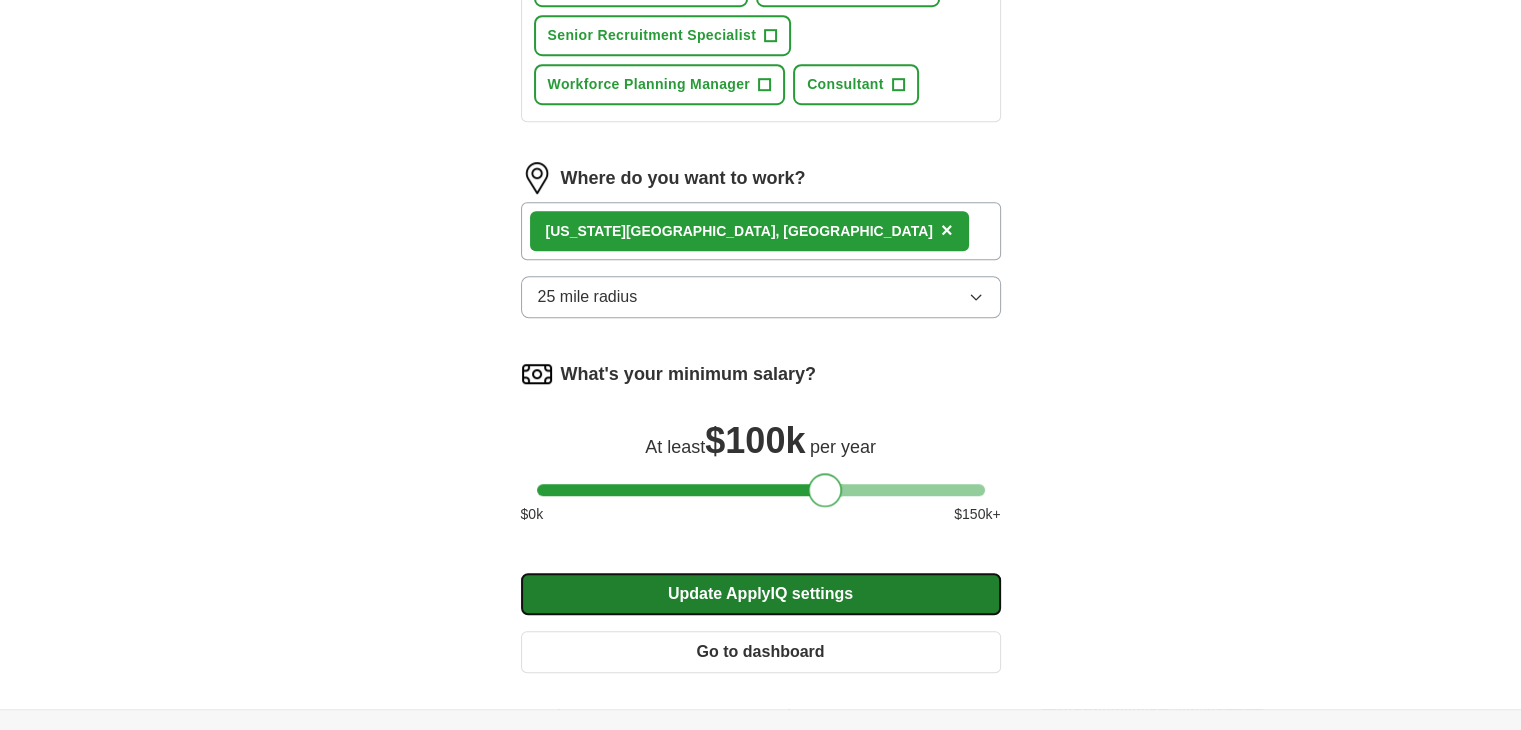 click on "Update ApplyIQ settings" at bounding box center (761, 594) 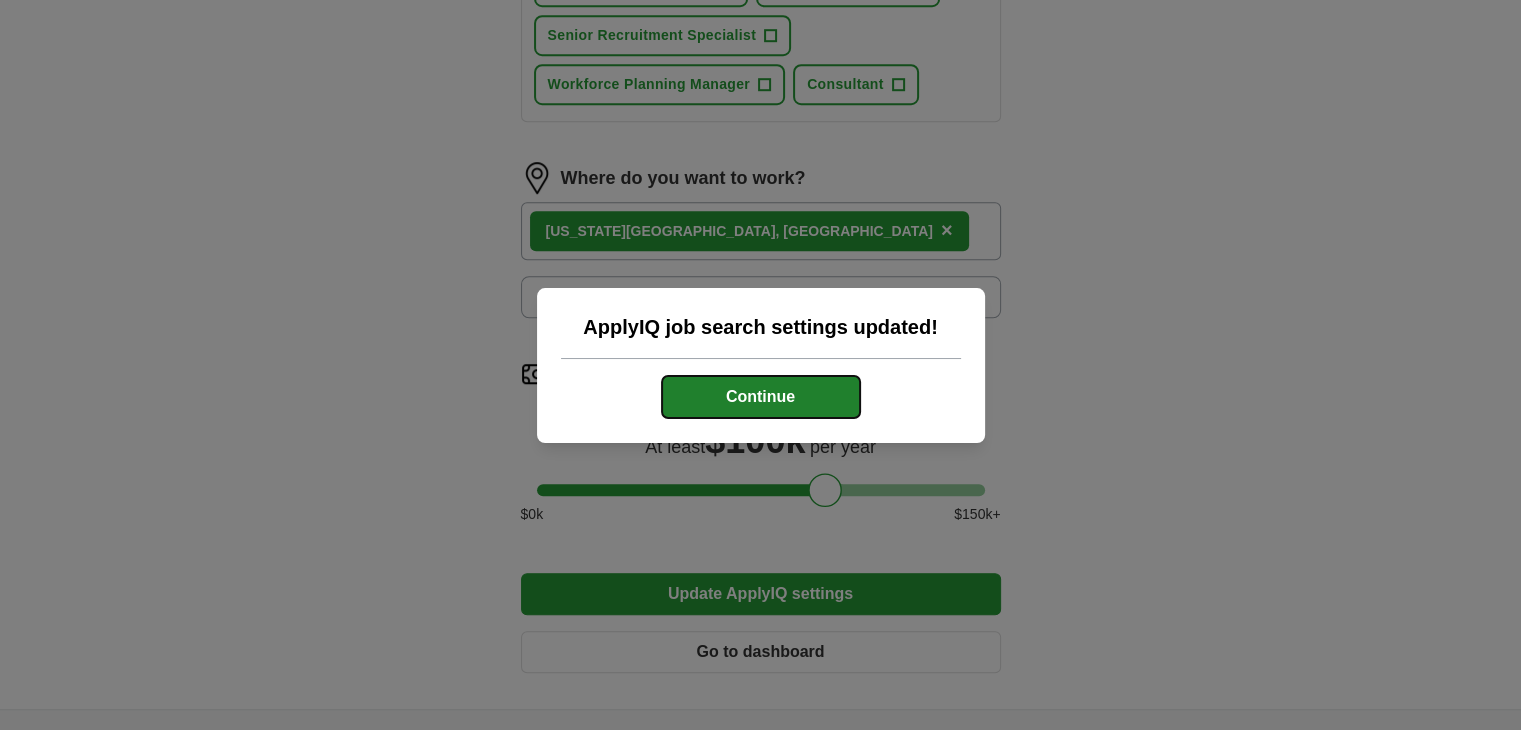 click on "Continue" at bounding box center [761, 397] 